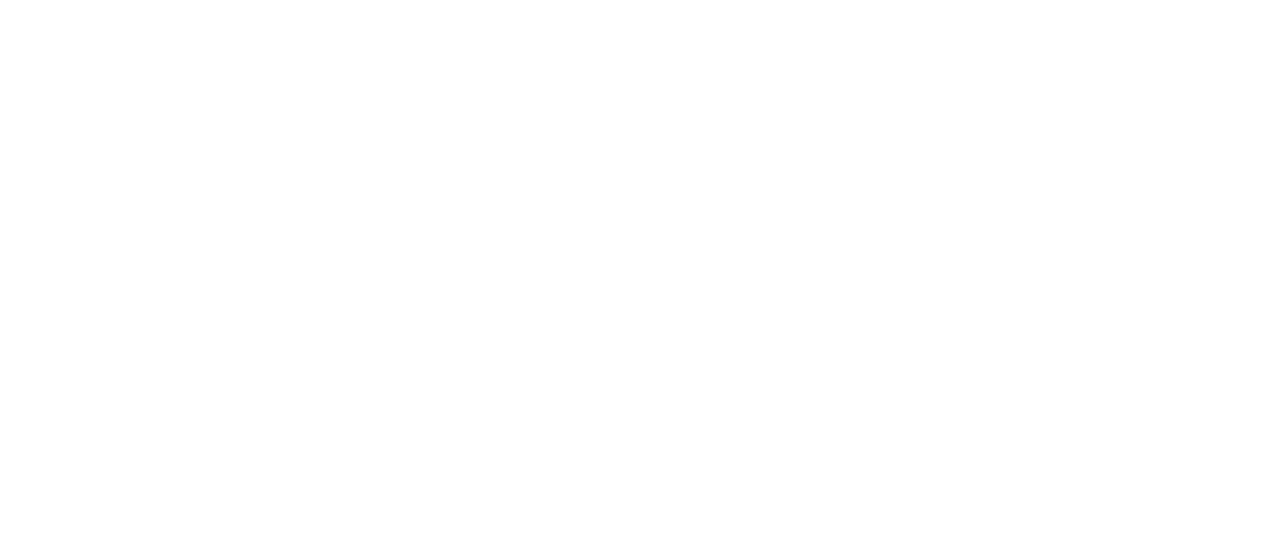 scroll, scrollTop: 0, scrollLeft: 0, axis: both 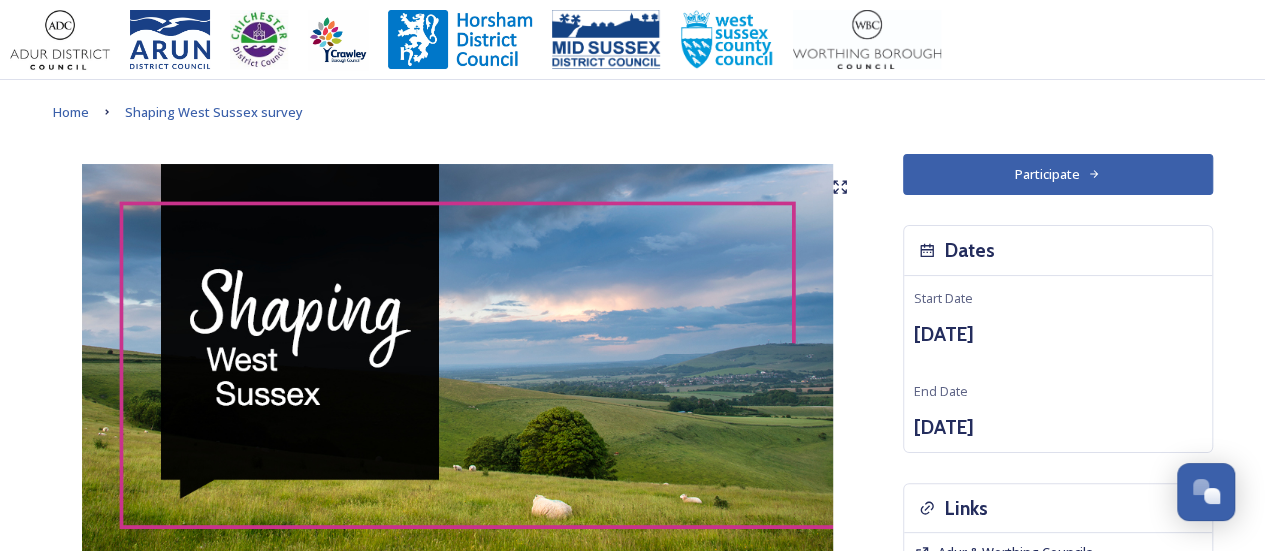 click on "Participate" at bounding box center [1058, 174] 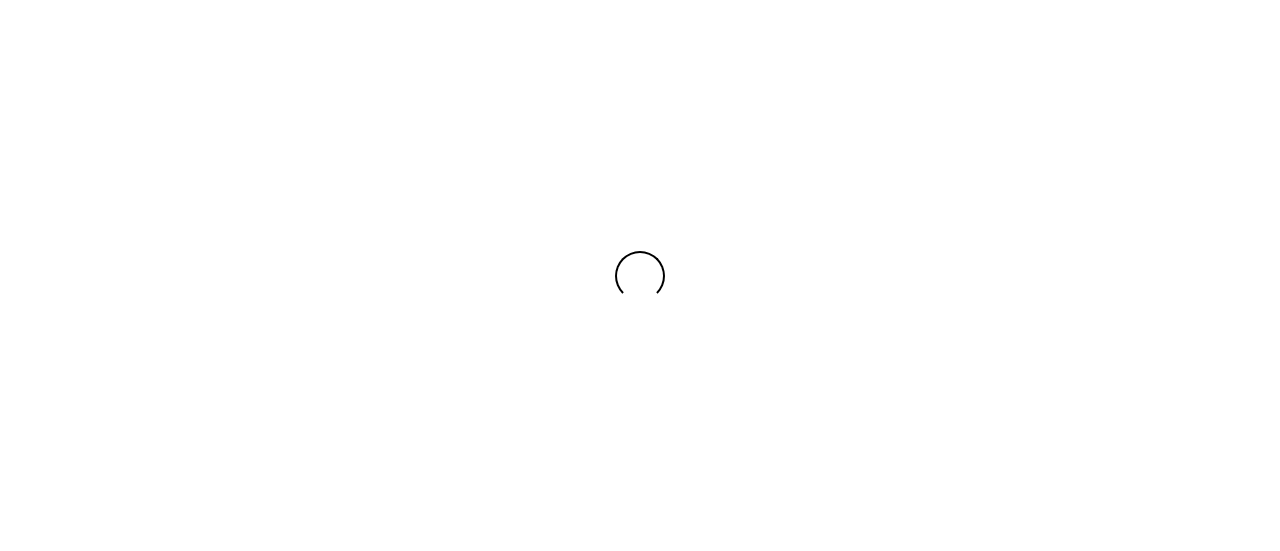 scroll, scrollTop: 0, scrollLeft: 0, axis: both 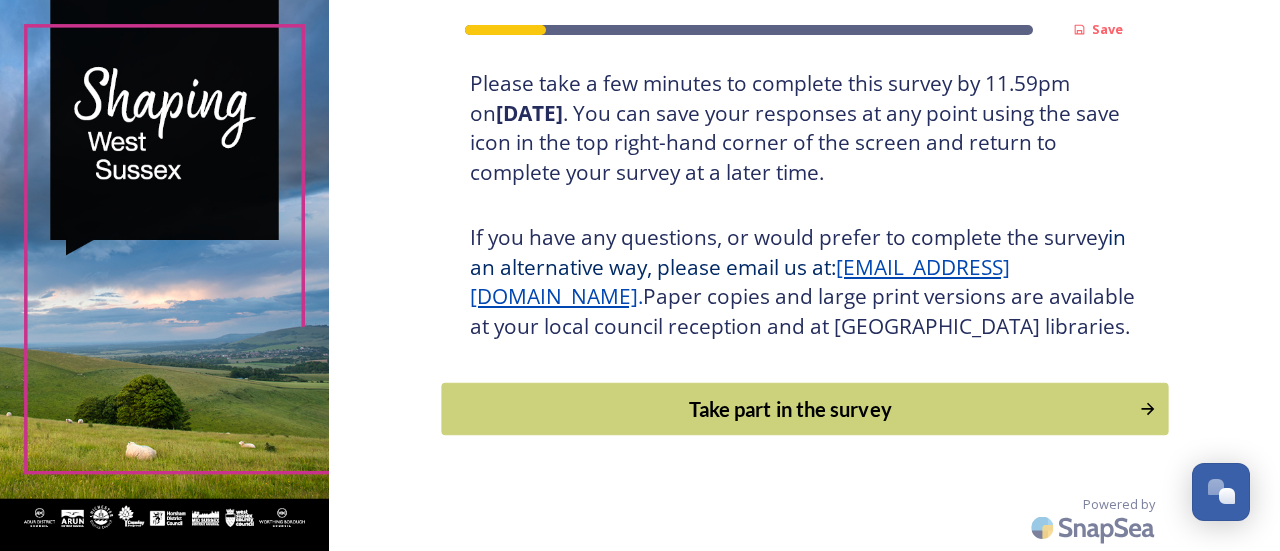 click on "Take part in the survey" at bounding box center (790, 409) 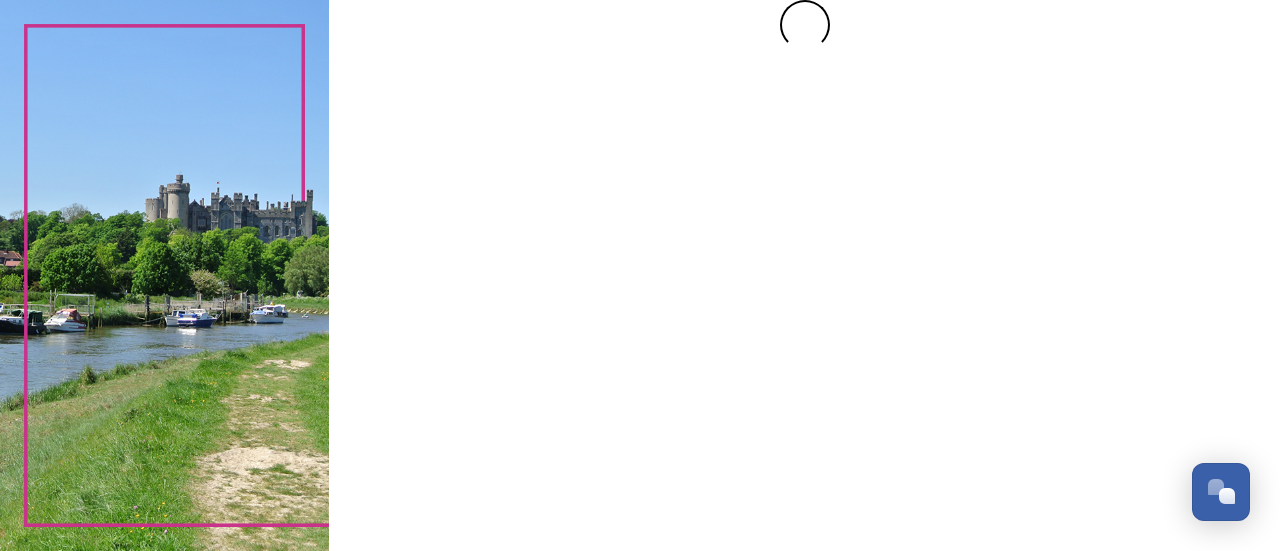 scroll, scrollTop: 0, scrollLeft: 0, axis: both 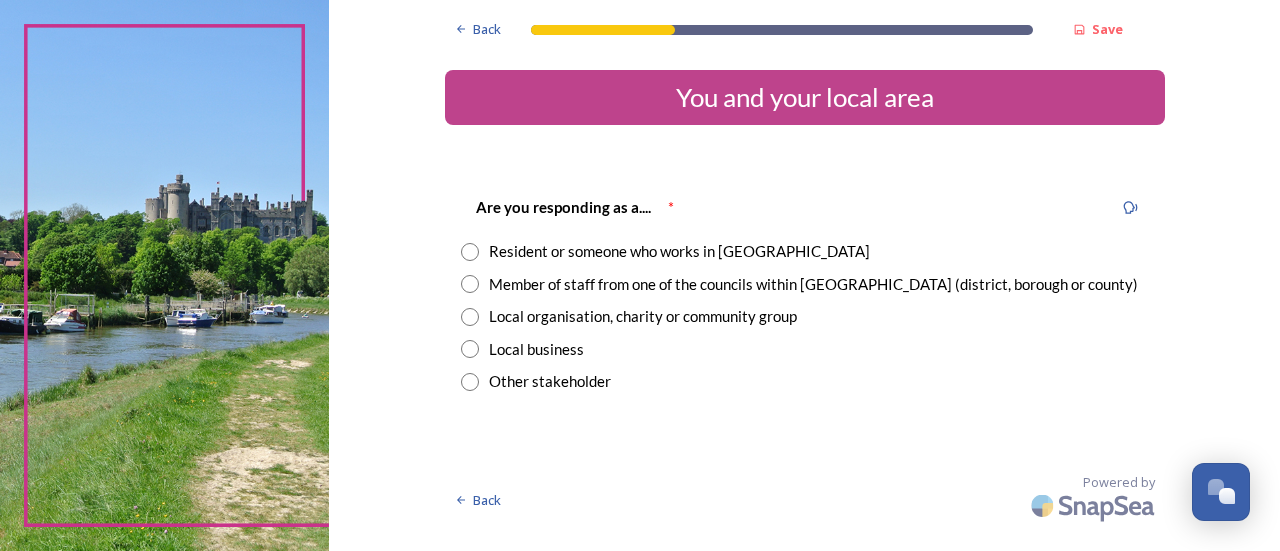 click at bounding box center (470, 252) 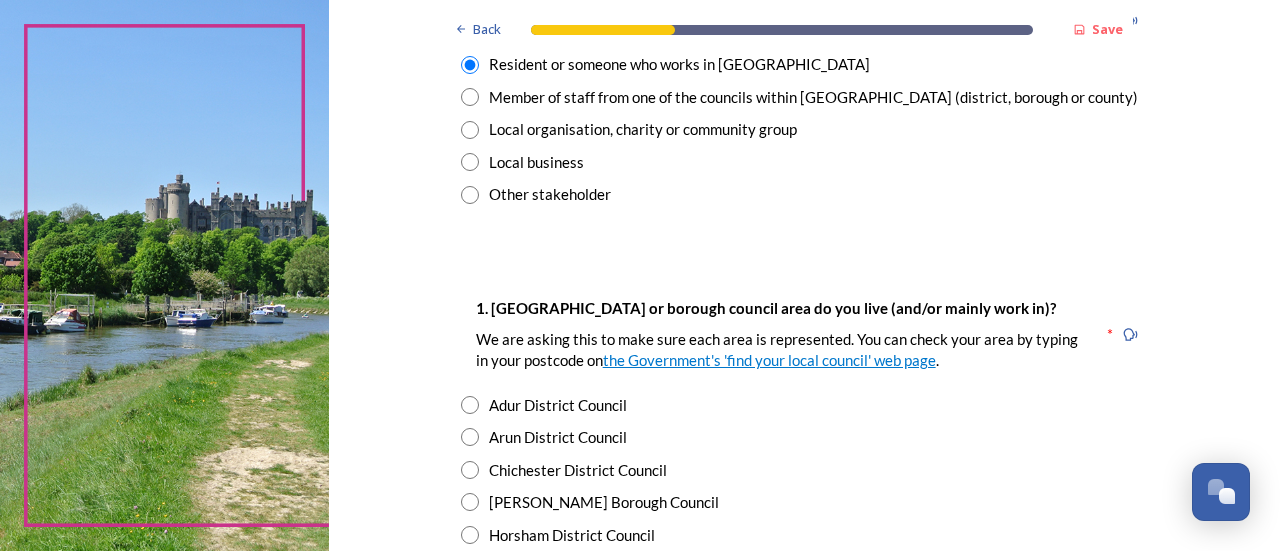 scroll, scrollTop: 190, scrollLeft: 0, axis: vertical 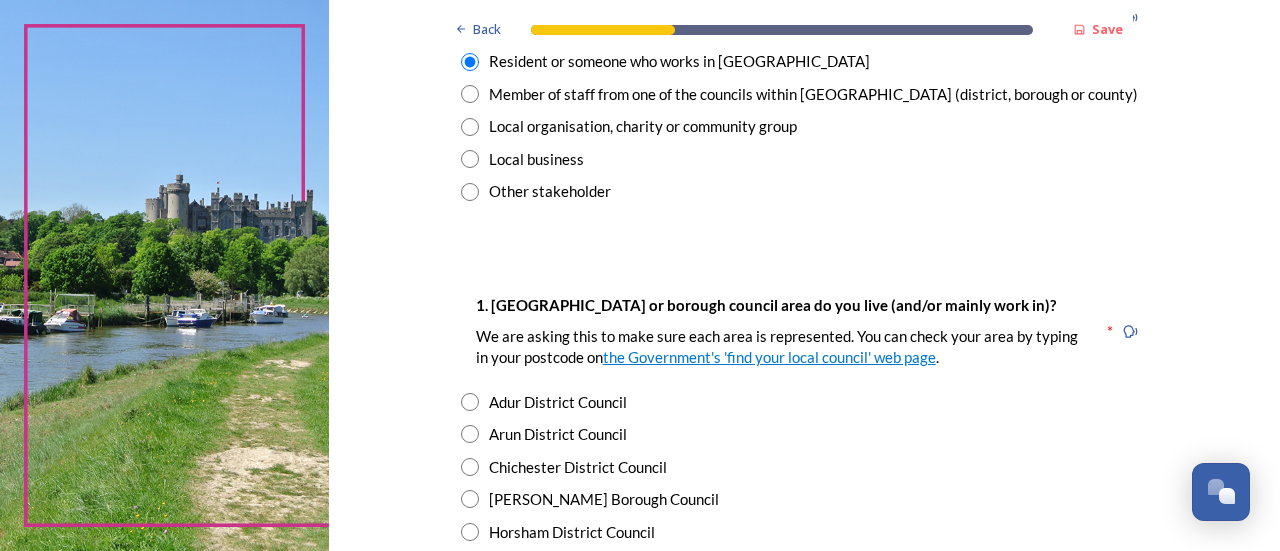 click at bounding box center (470, 434) 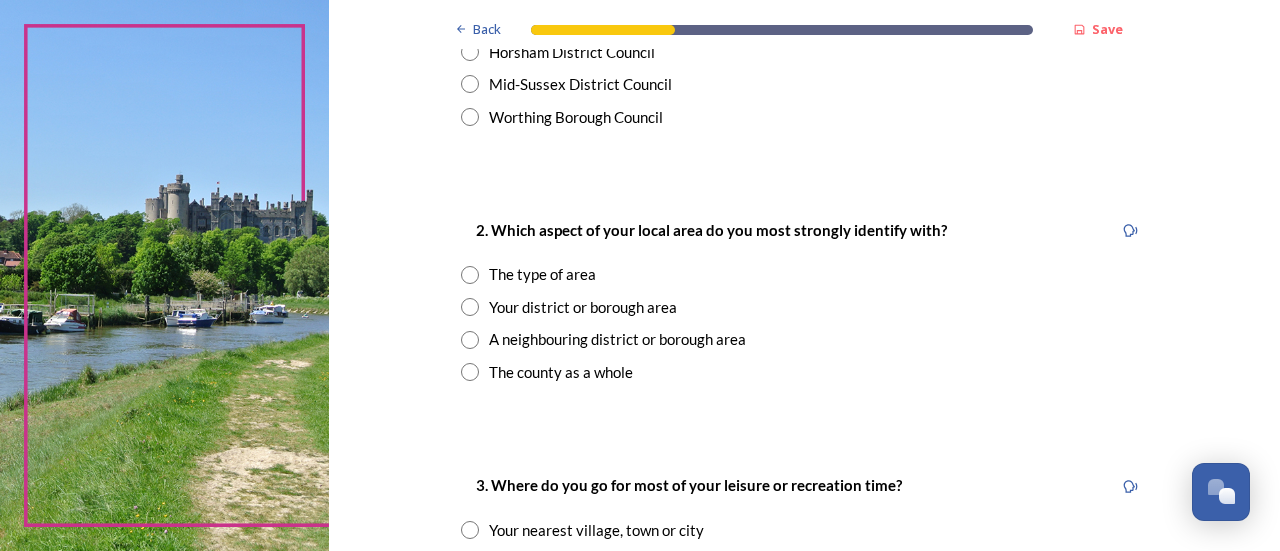 scroll, scrollTop: 672, scrollLeft: 0, axis: vertical 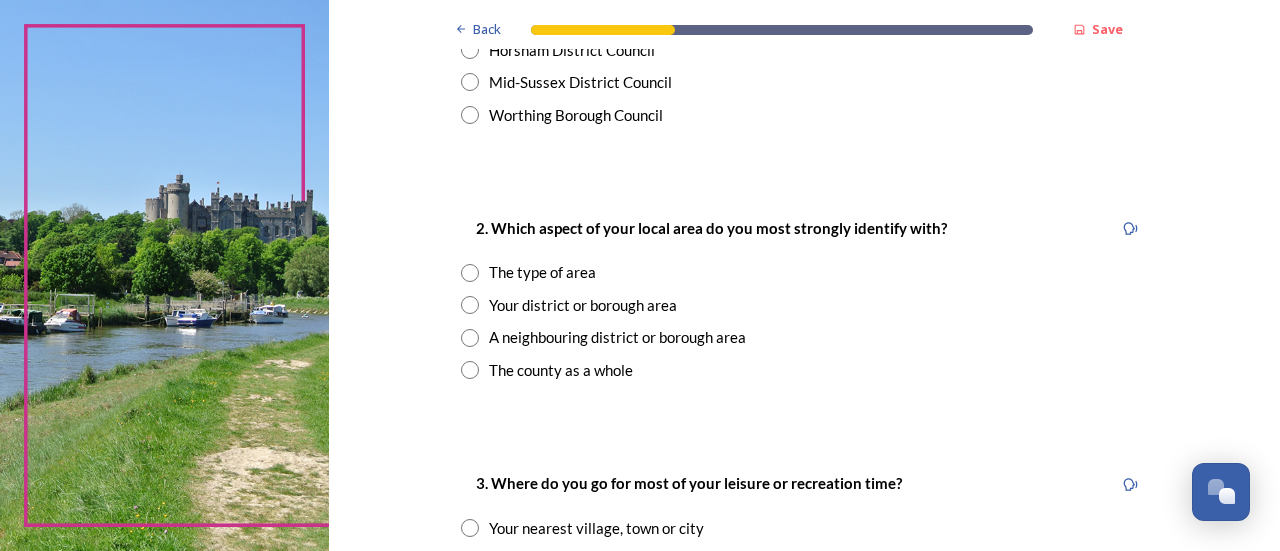 click at bounding box center [470, 273] 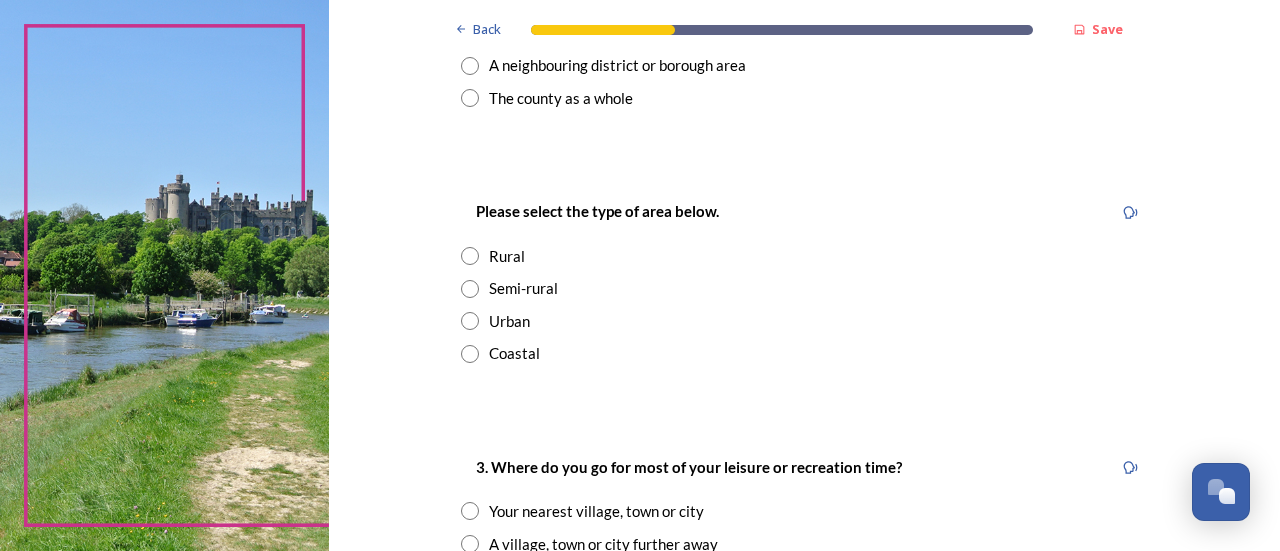 scroll, scrollTop: 951, scrollLeft: 0, axis: vertical 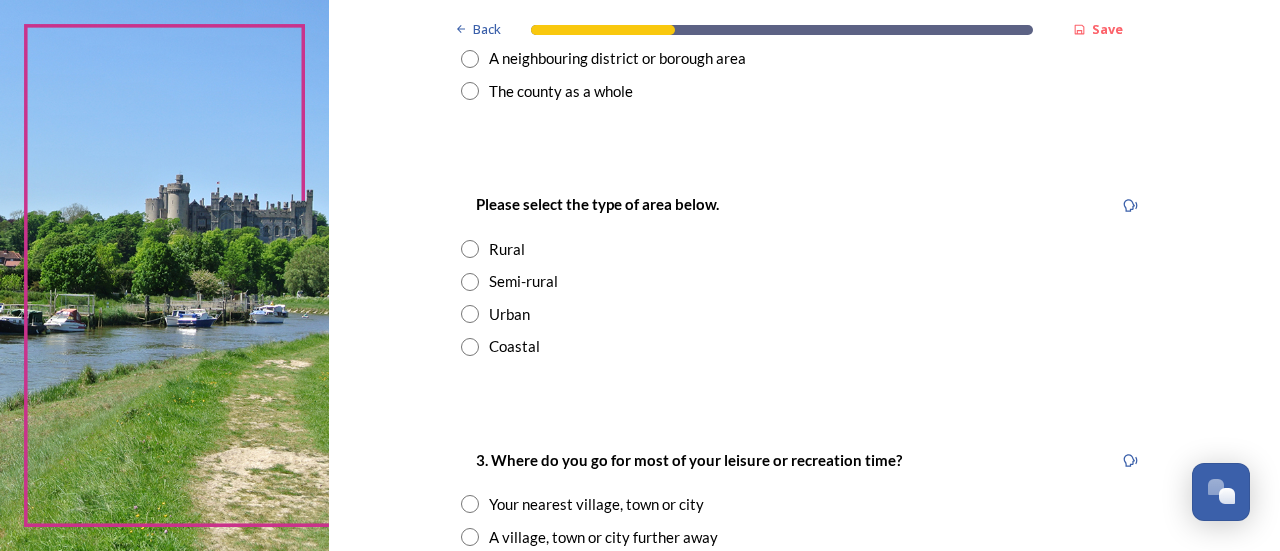 click at bounding box center (470, 347) 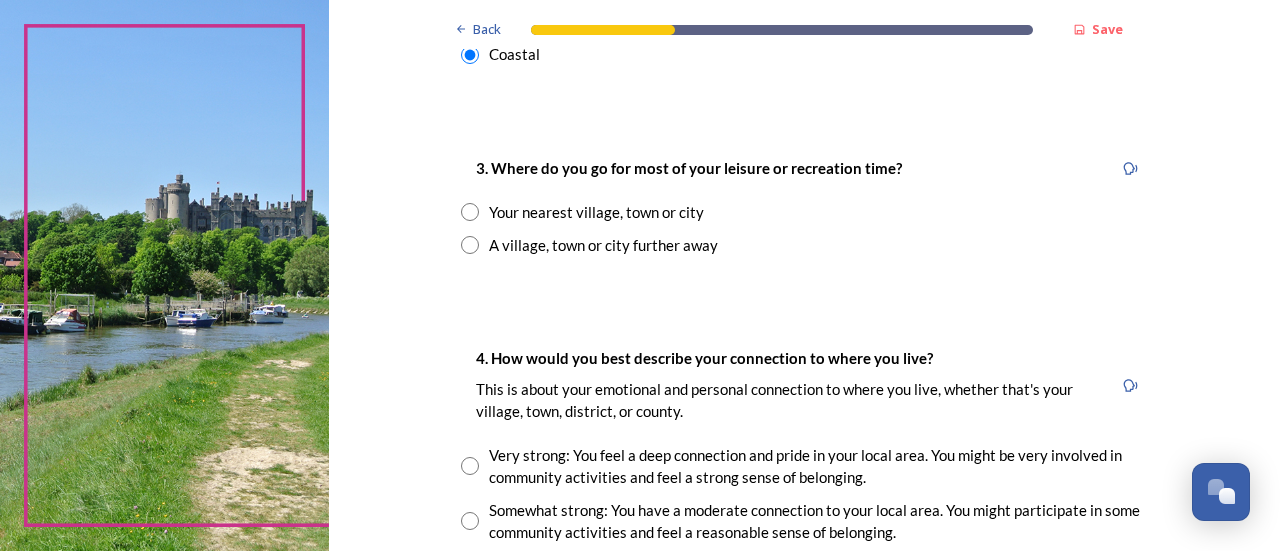 scroll, scrollTop: 1273, scrollLeft: 0, axis: vertical 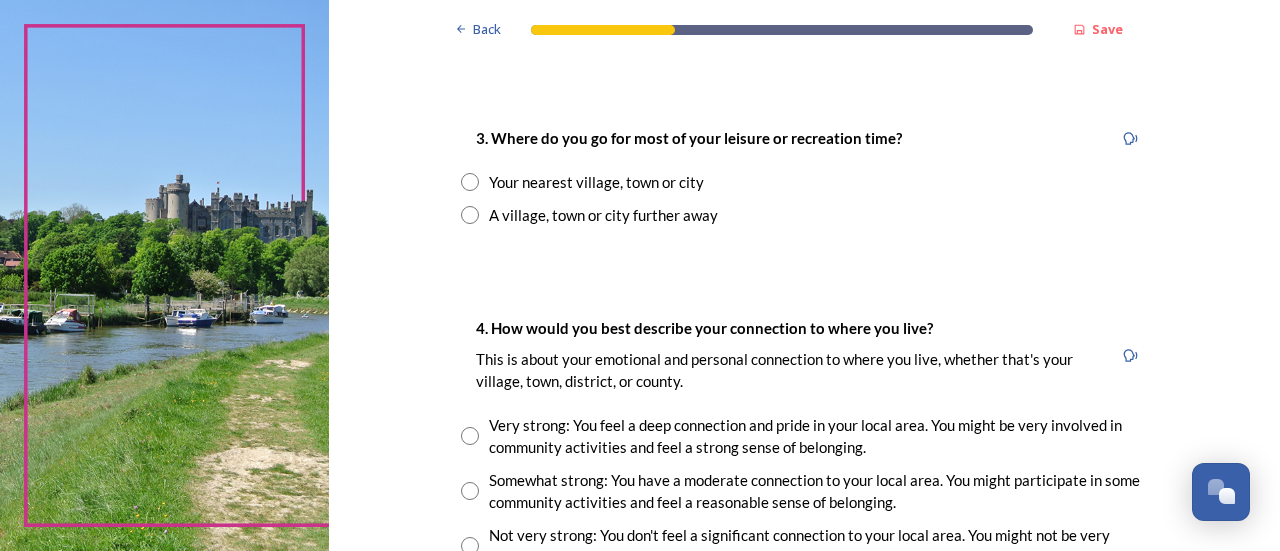 click at bounding box center (470, 182) 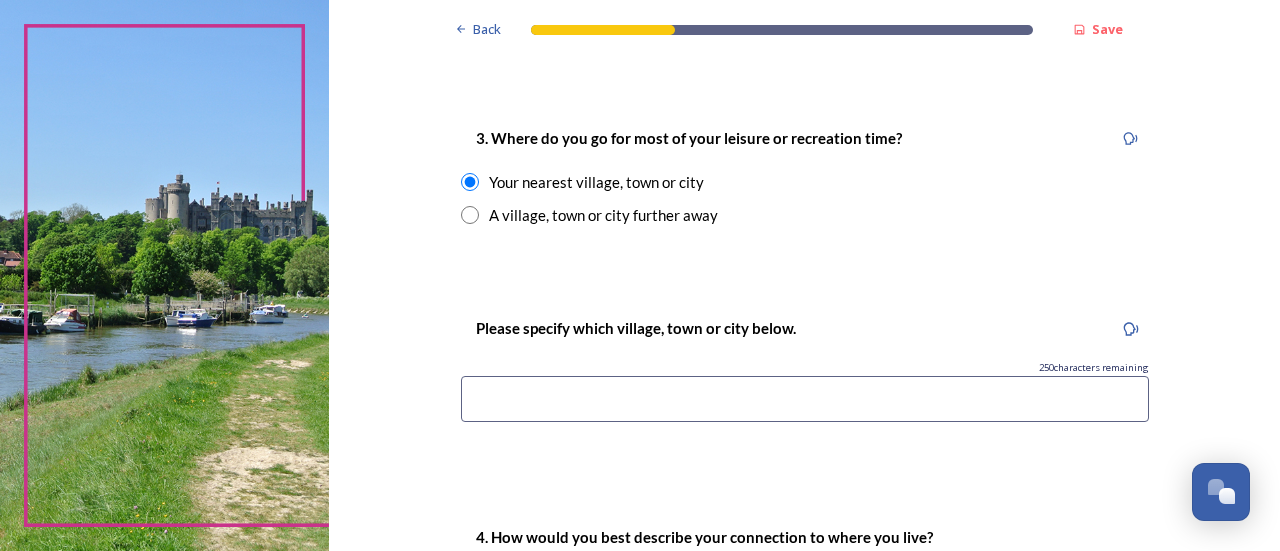 click at bounding box center [805, 399] 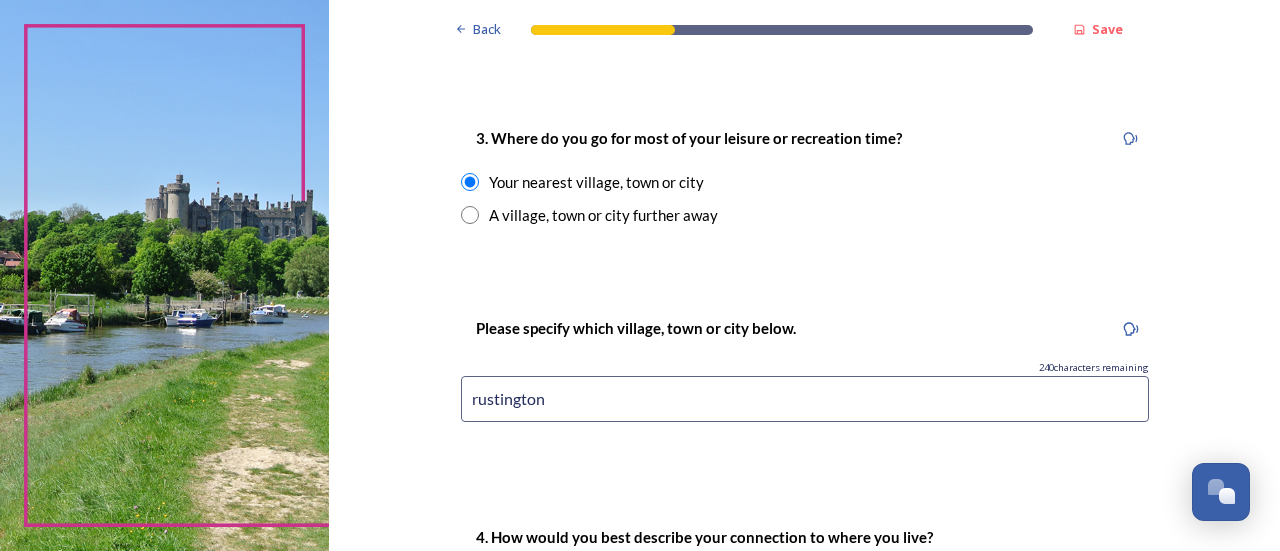click on "rustington" at bounding box center (805, 399) 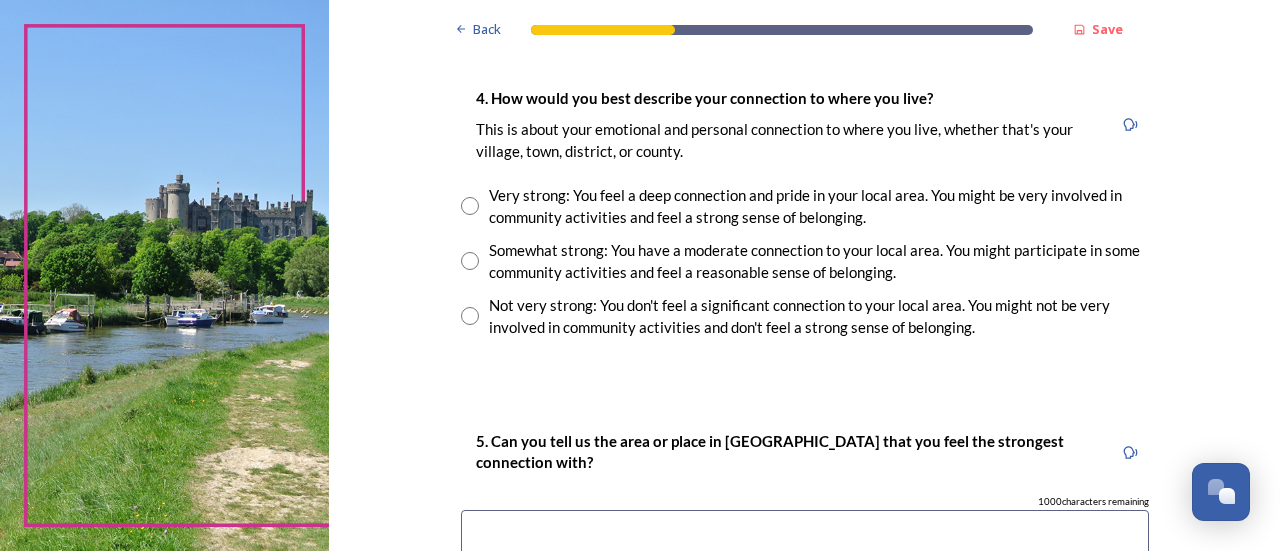 scroll, scrollTop: 1716, scrollLeft: 0, axis: vertical 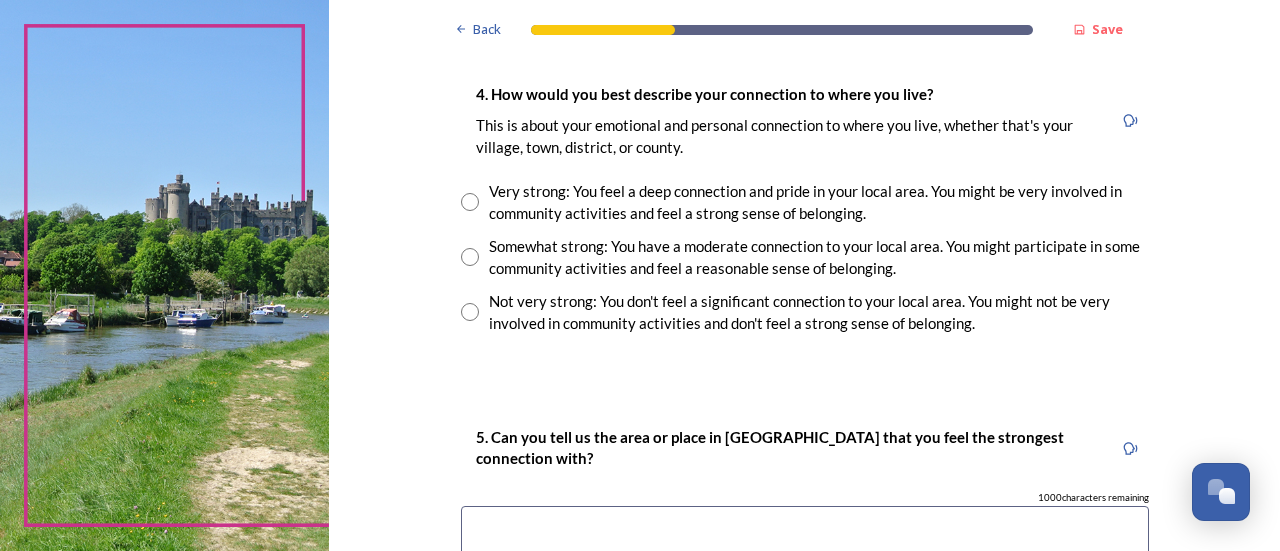 type on "Rustington" 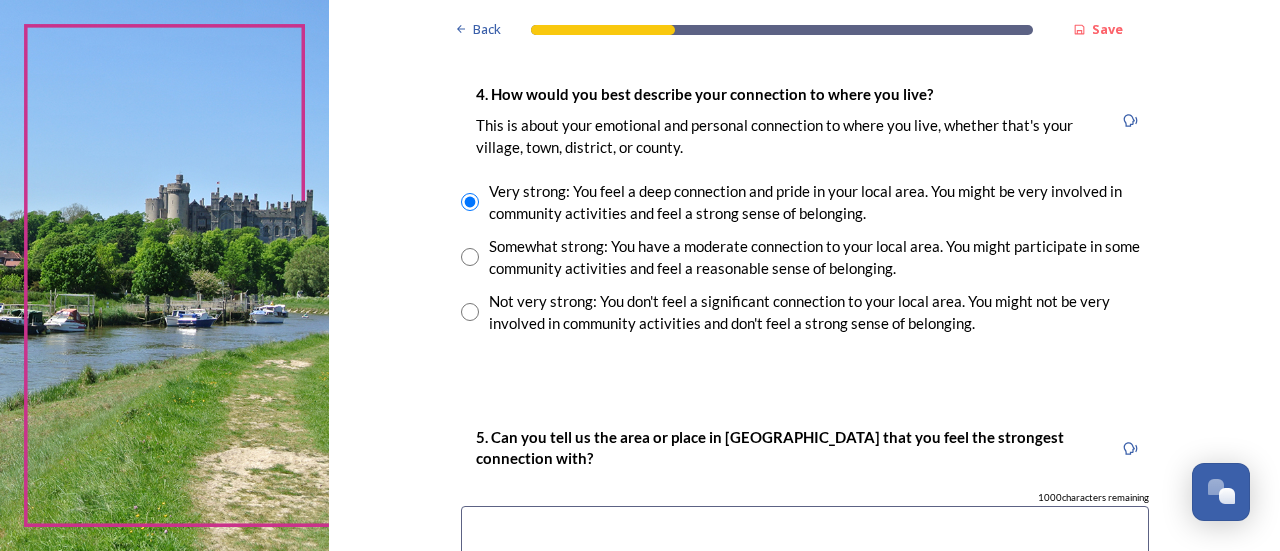 click at bounding box center (805, 539) 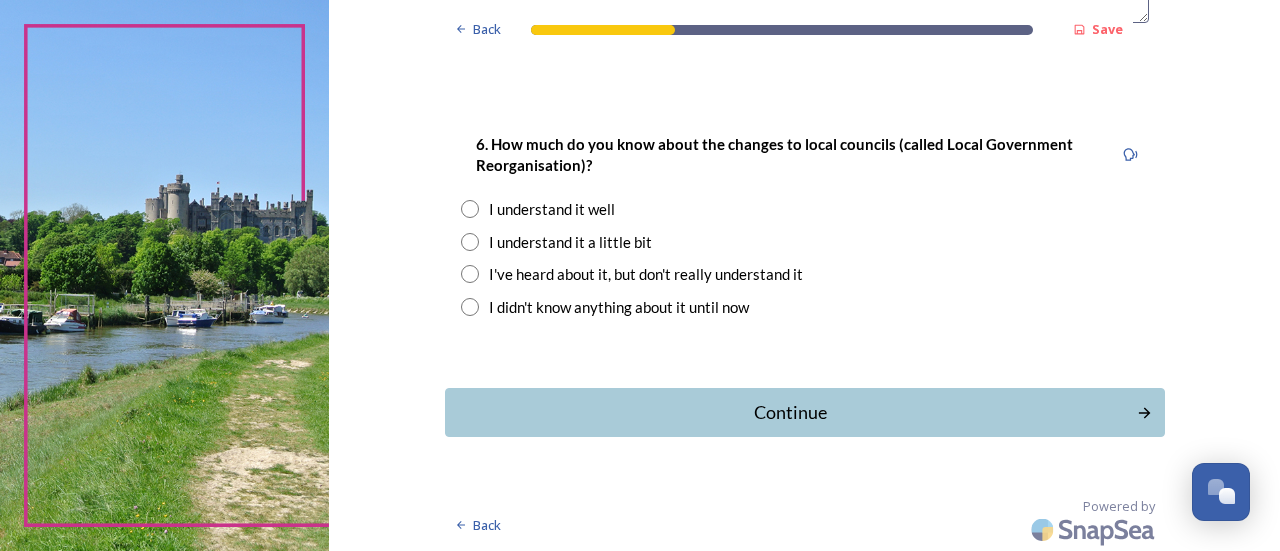 scroll, scrollTop: 1716, scrollLeft: 0, axis: vertical 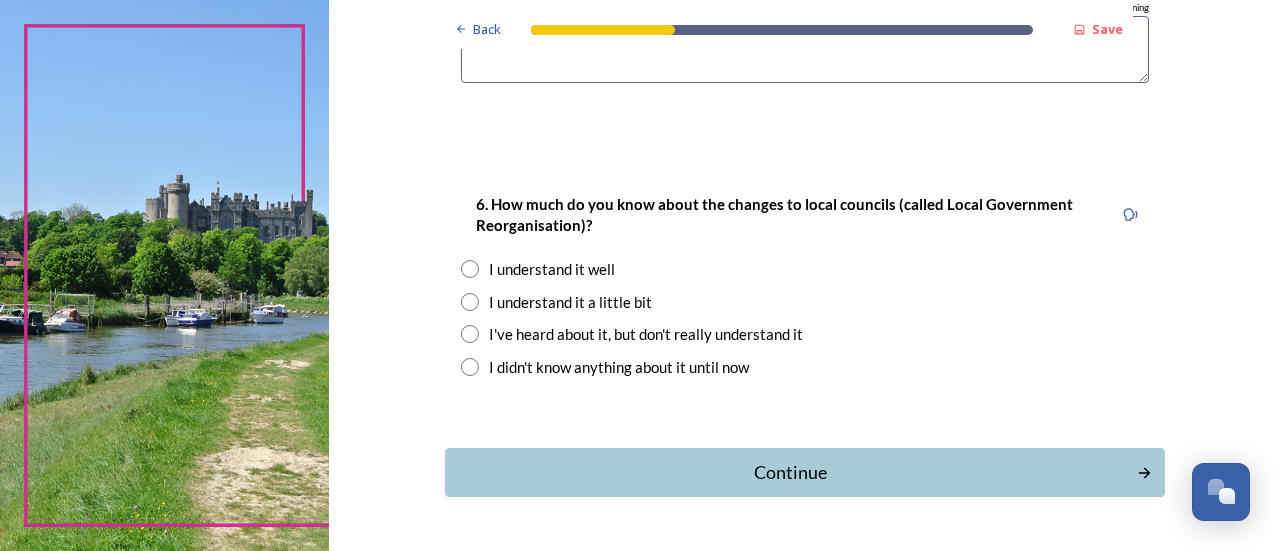 type on "Rustington" 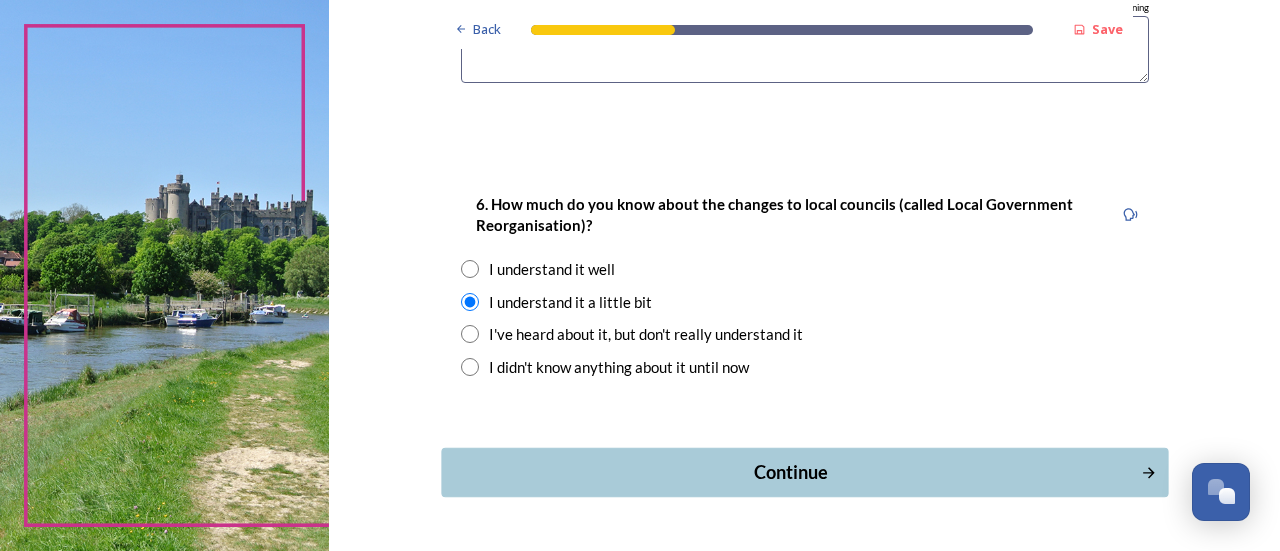 click on "Continue" at bounding box center (804, 472) 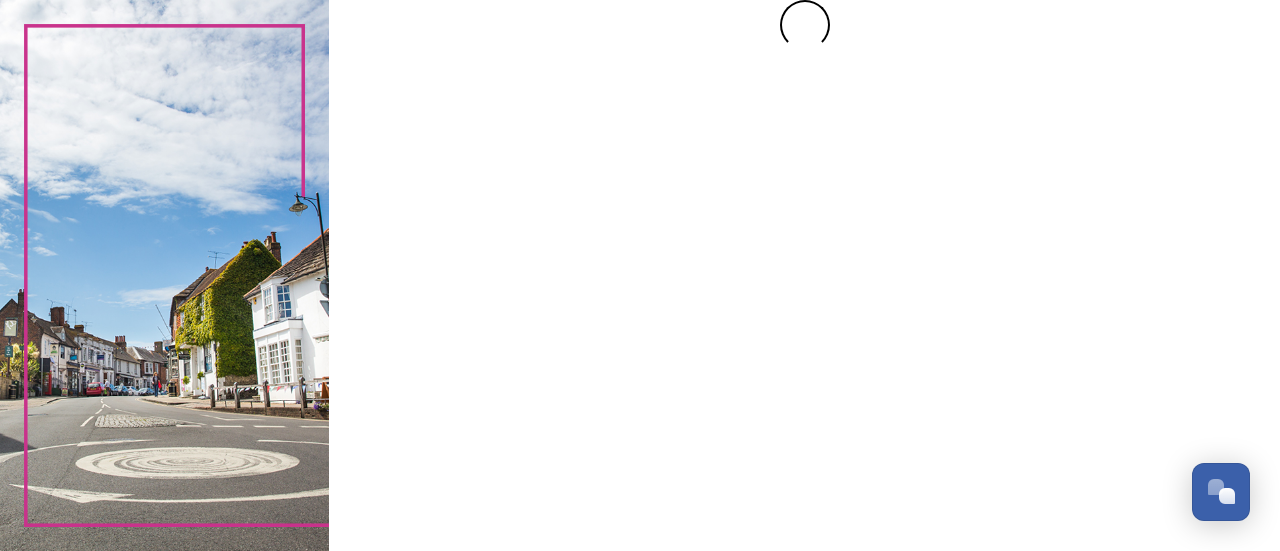 scroll, scrollTop: 0, scrollLeft: 0, axis: both 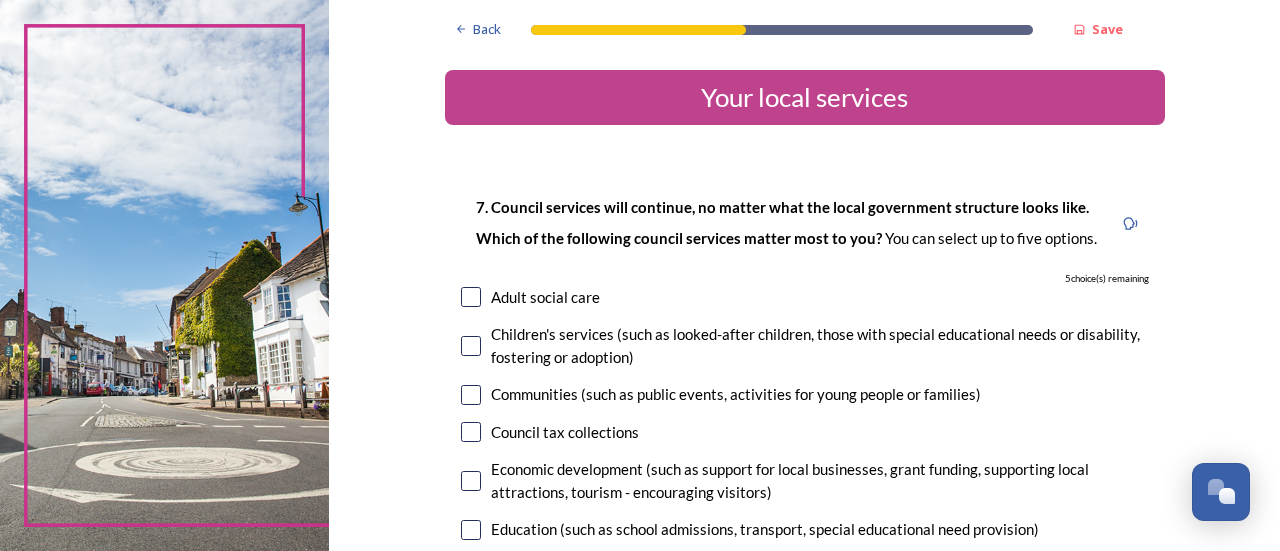 click at bounding box center (471, 481) 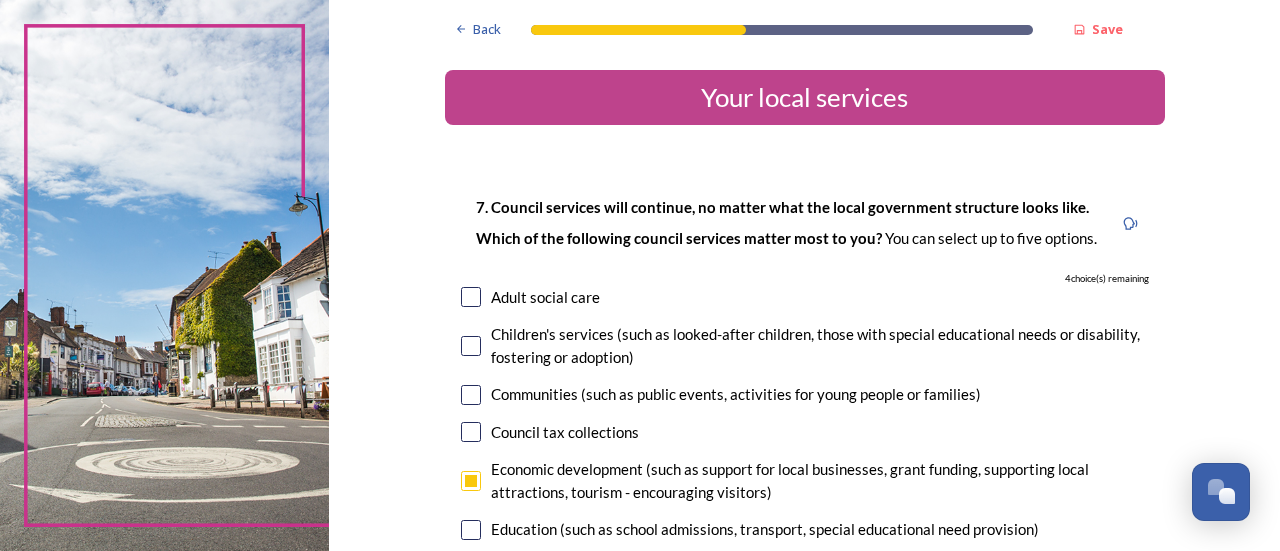 click at bounding box center [471, 530] 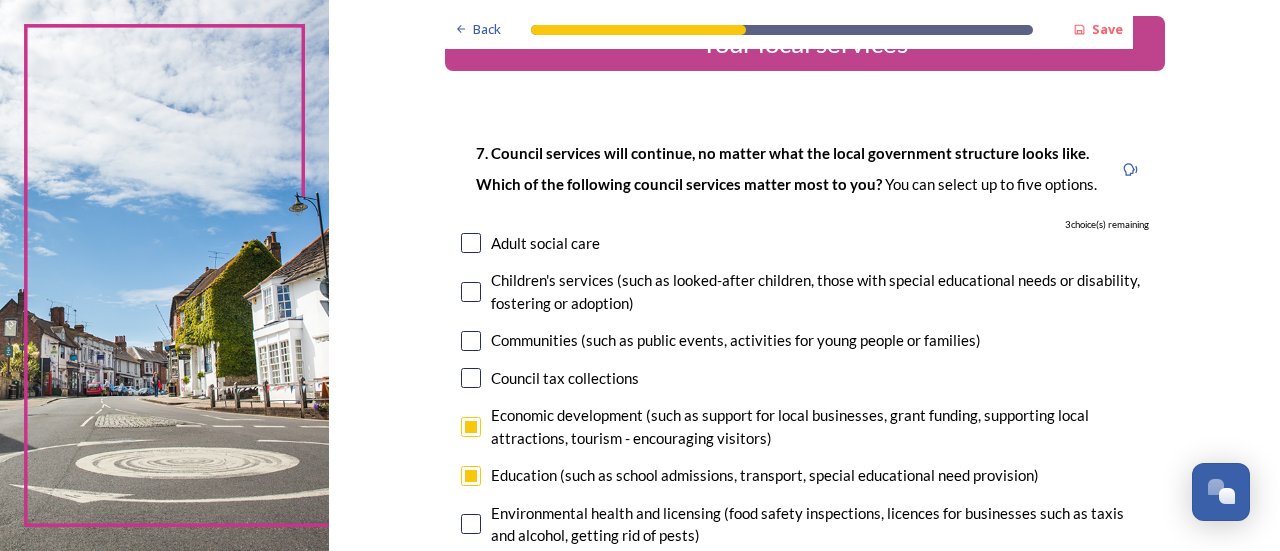scroll, scrollTop: 64, scrollLeft: 0, axis: vertical 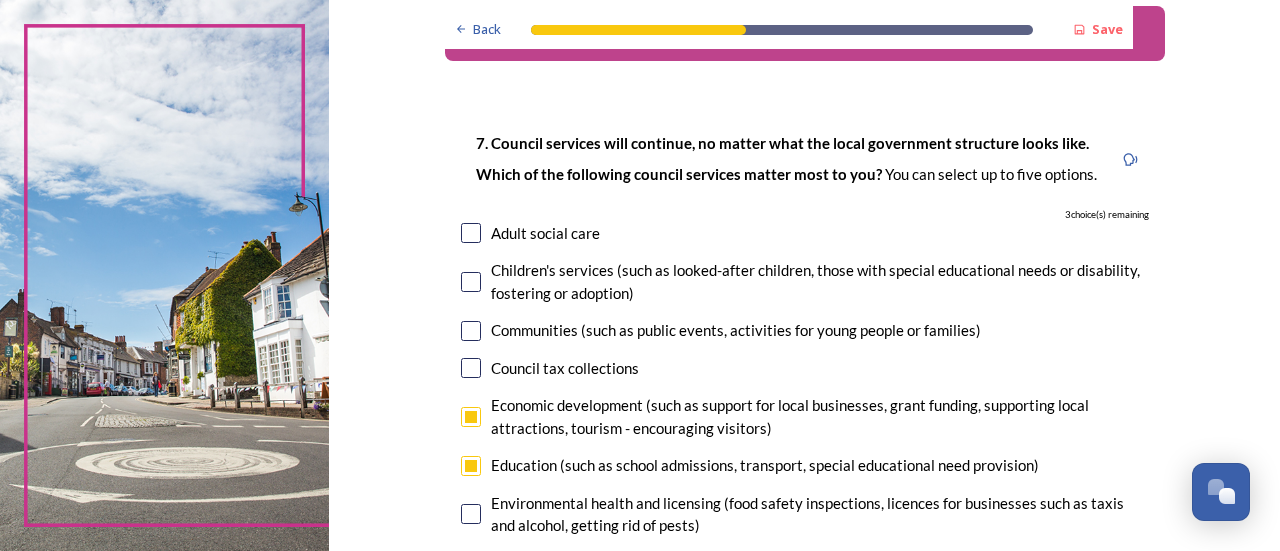 click at bounding box center [471, 282] 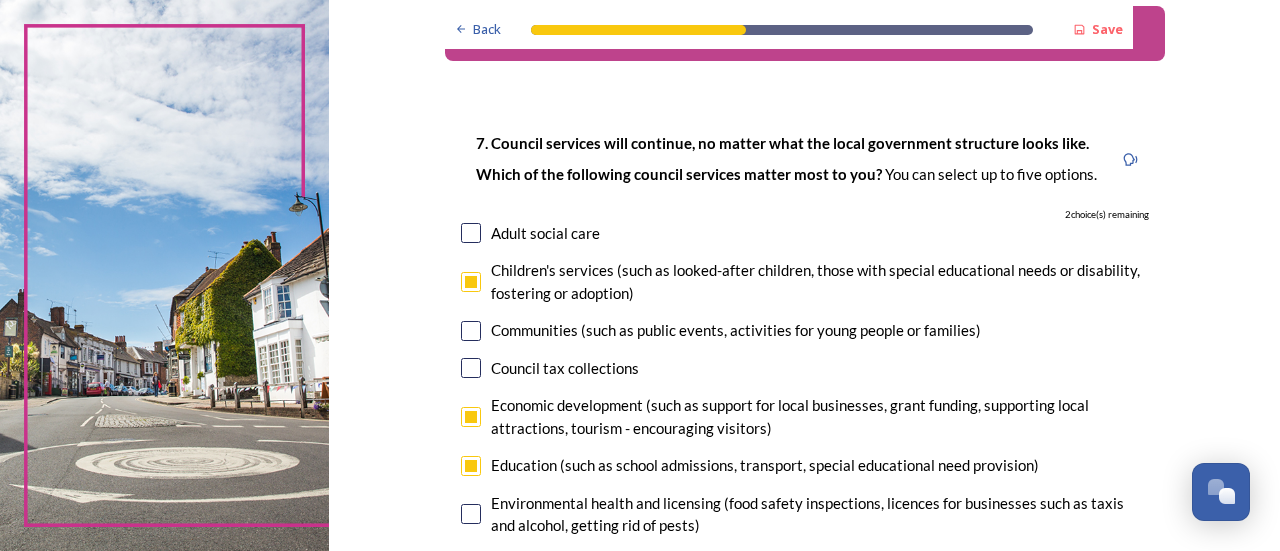 click at bounding box center (471, 514) 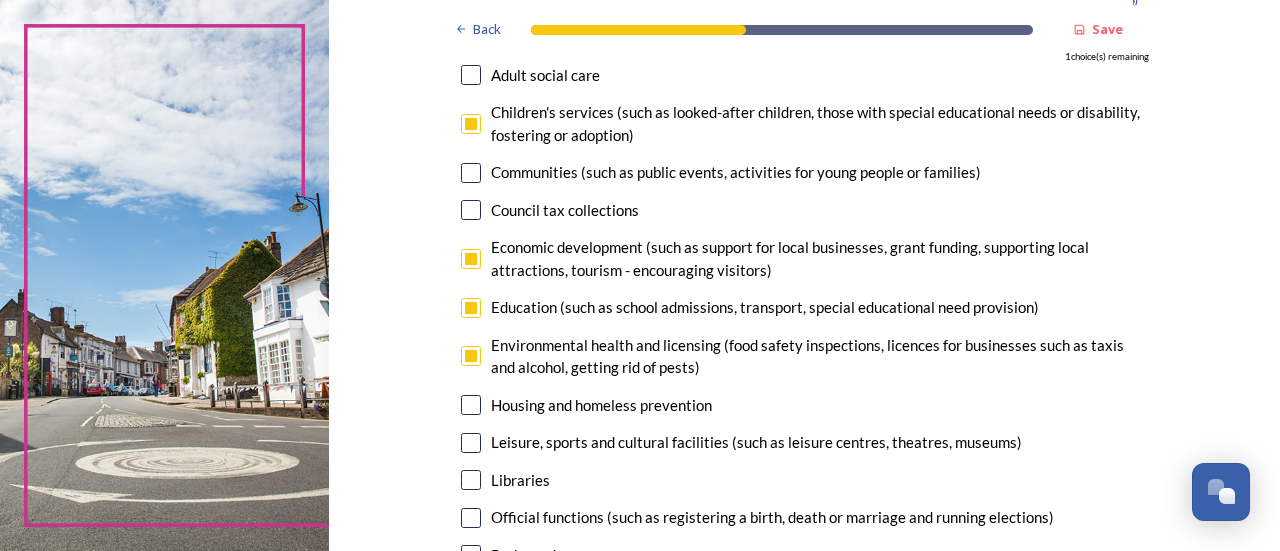 scroll, scrollTop: 229, scrollLeft: 0, axis: vertical 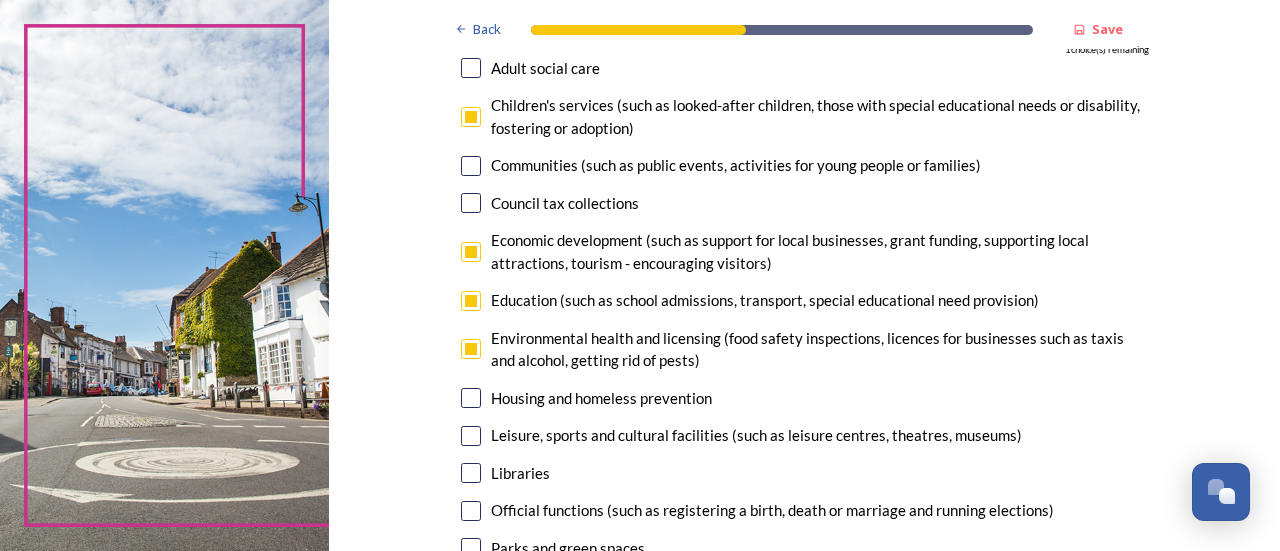 click at bounding box center [471, 166] 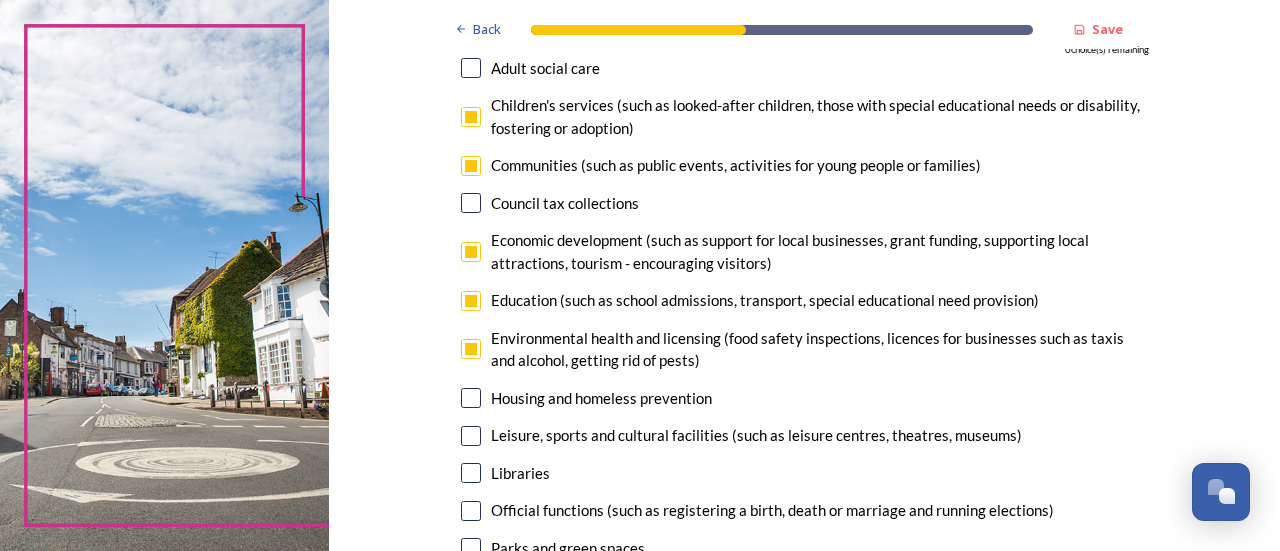 click at bounding box center [471, 398] 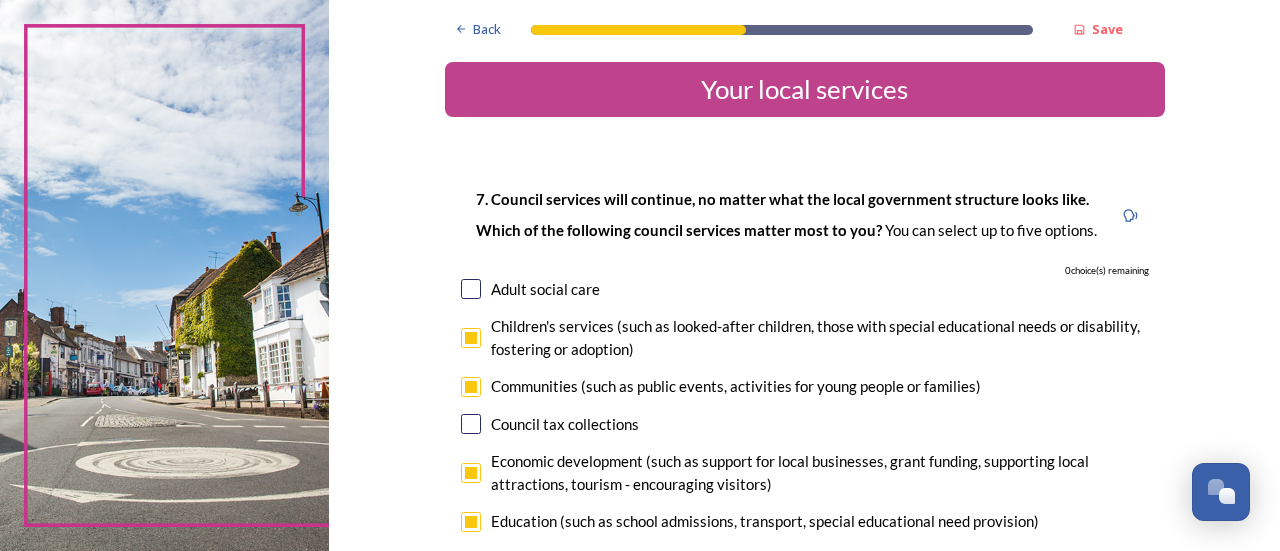 scroll, scrollTop: 1, scrollLeft: 0, axis: vertical 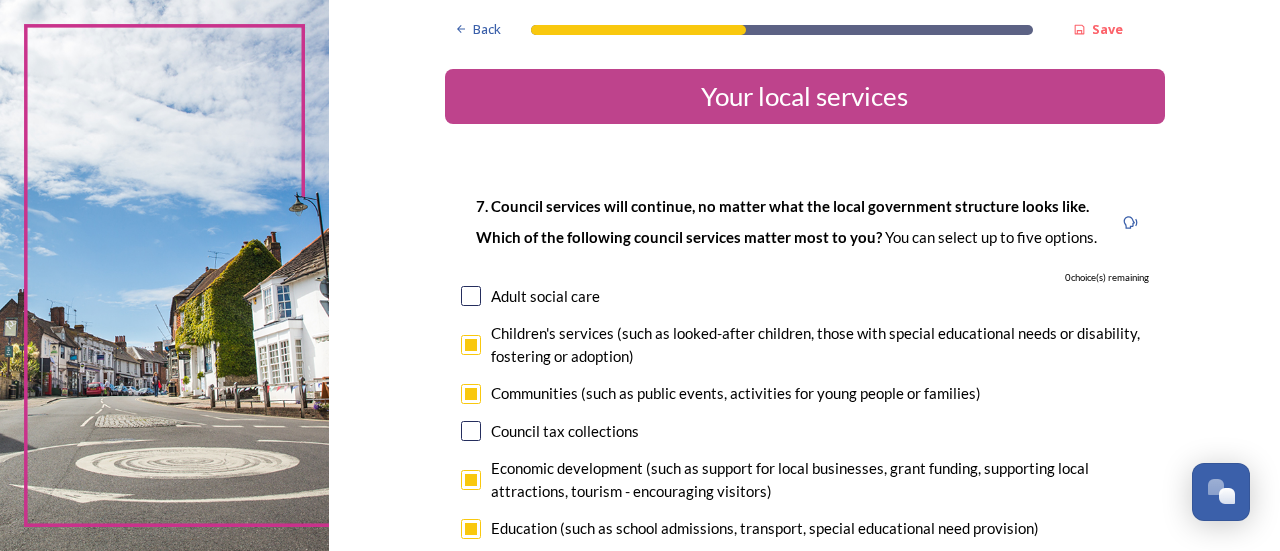 click at bounding box center [471, 394] 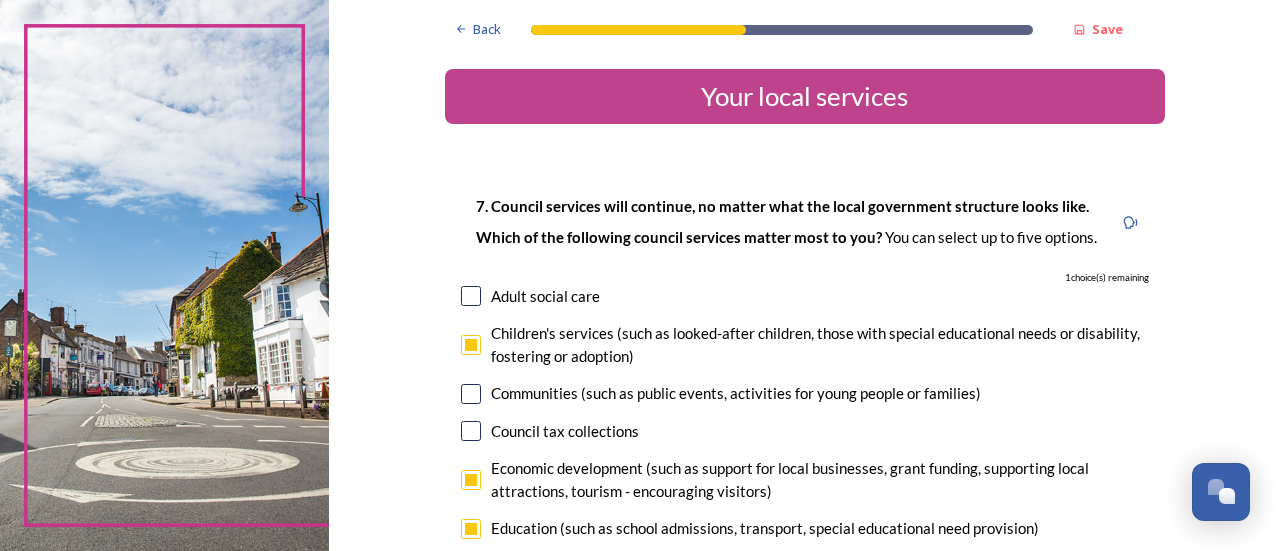 click at bounding box center (471, 345) 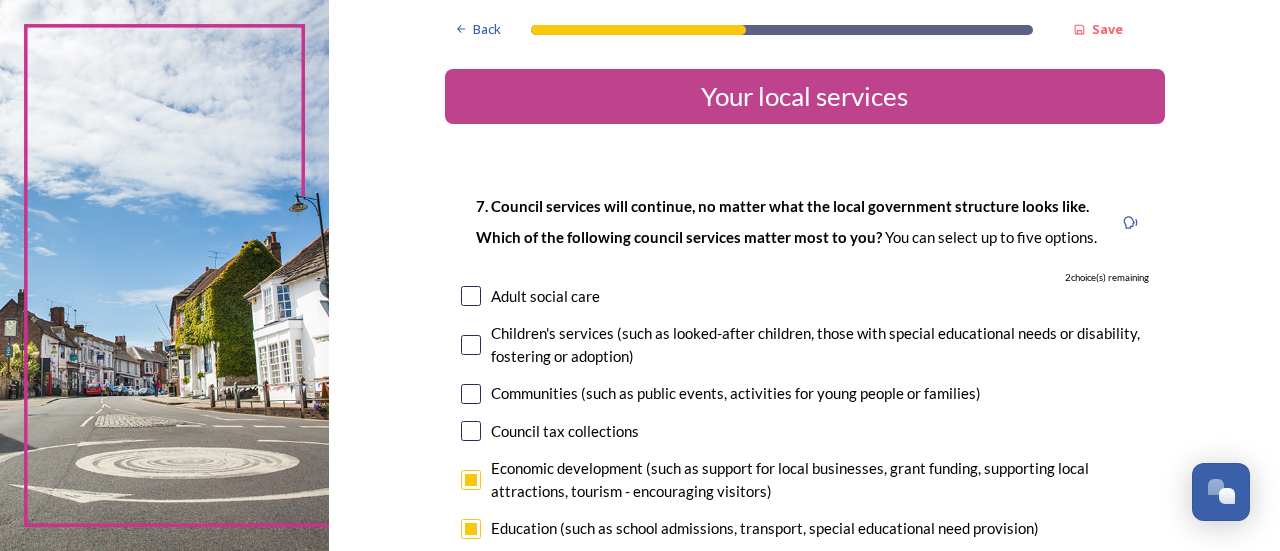 click at bounding box center (471, 480) 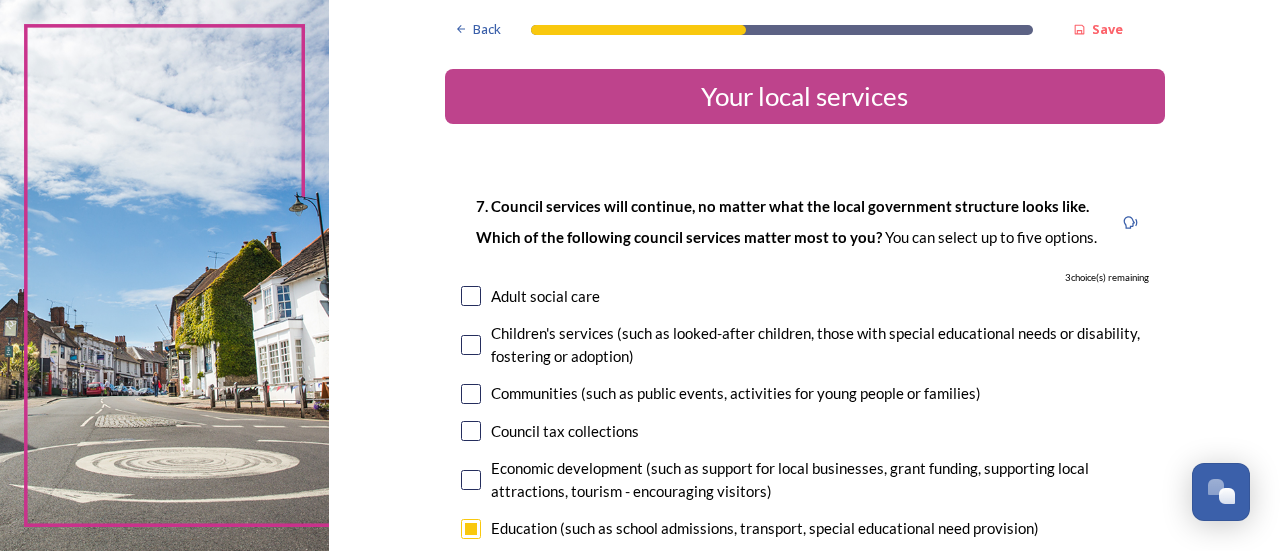 click at bounding box center (471, 529) 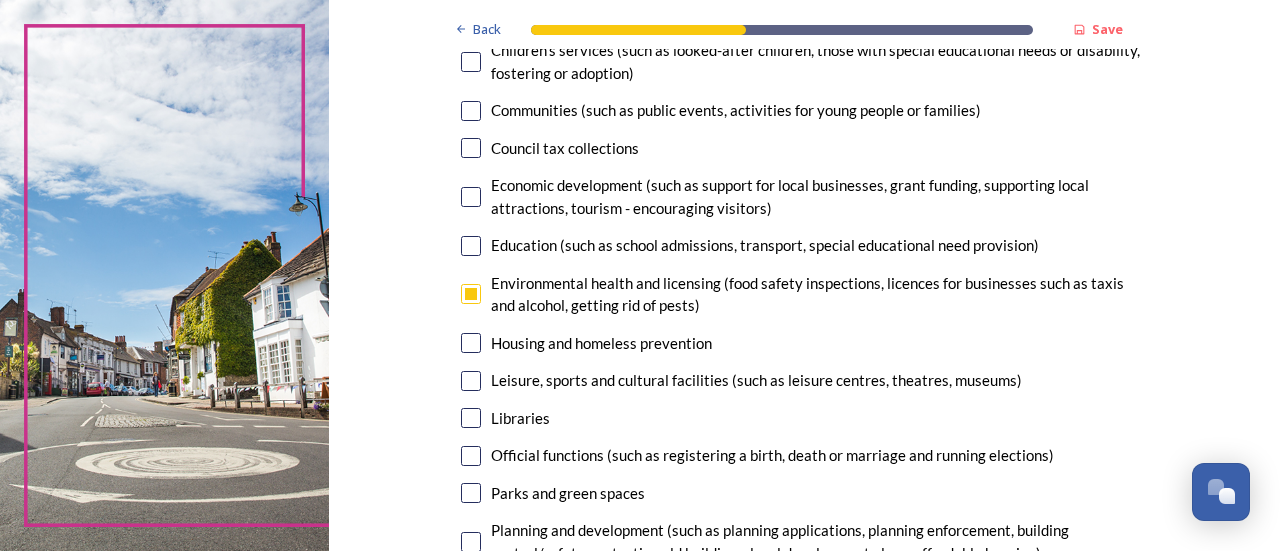 scroll, scrollTop: 317, scrollLeft: 0, axis: vertical 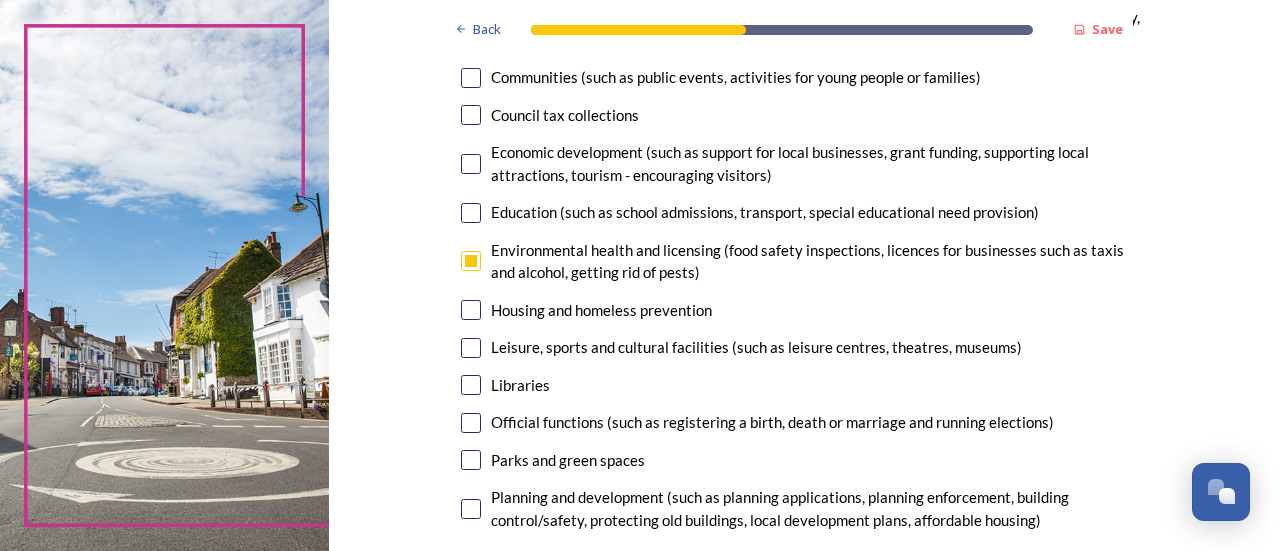 click at bounding box center [471, 423] 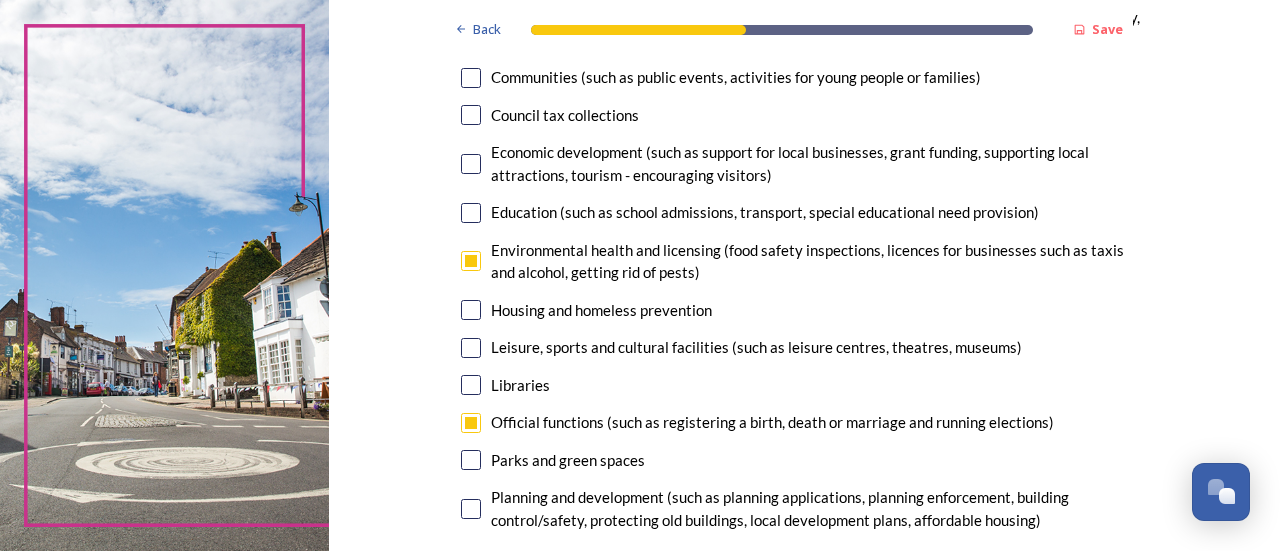 click at bounding box center [471, 509] 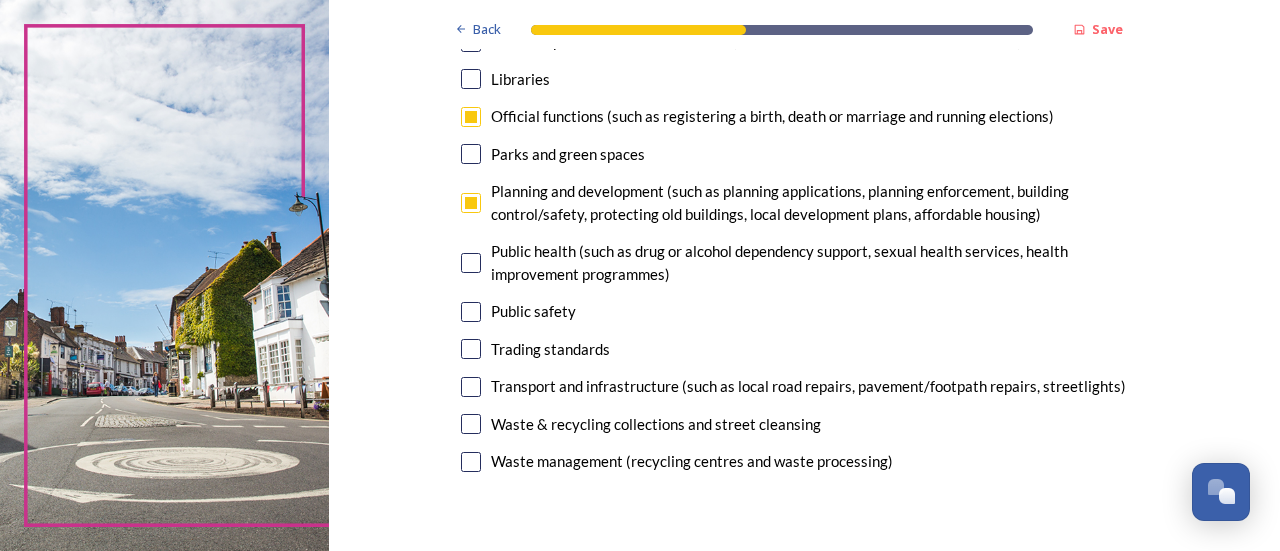 scroll, scrollTop: 656, scrollLeft: 0, axis: vertical 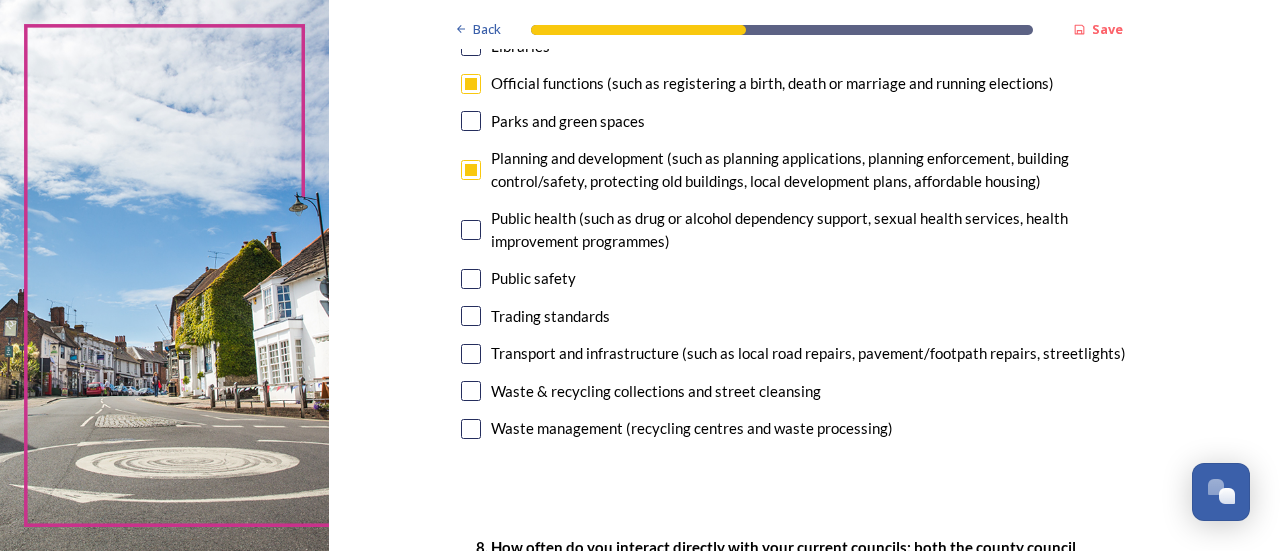 click at bounding box center [471, 391] 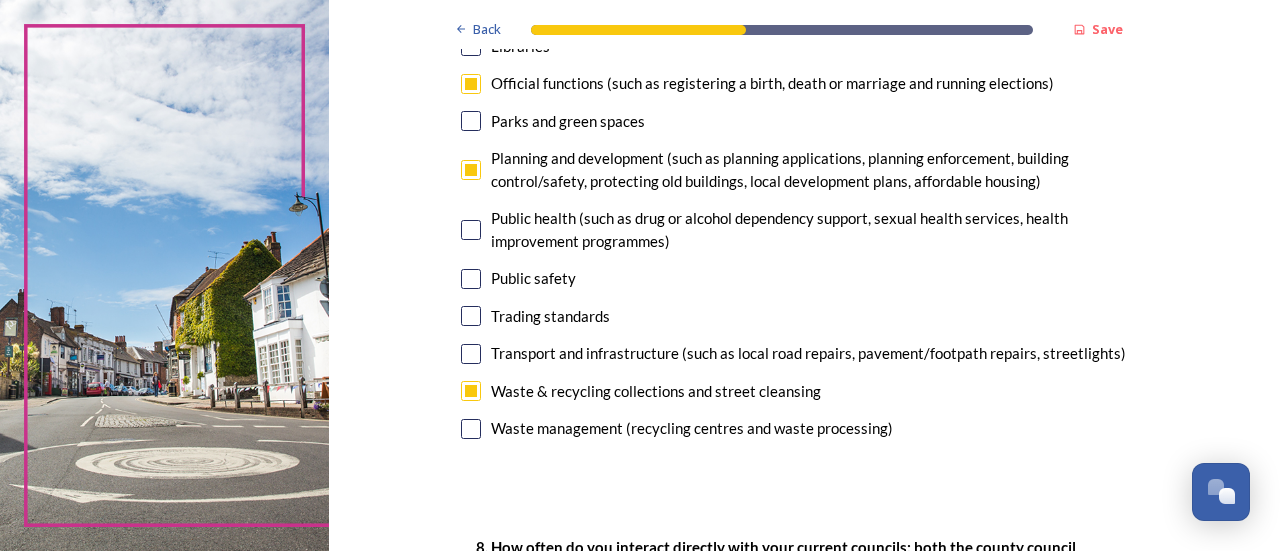 click at bounding box center [471, 429] 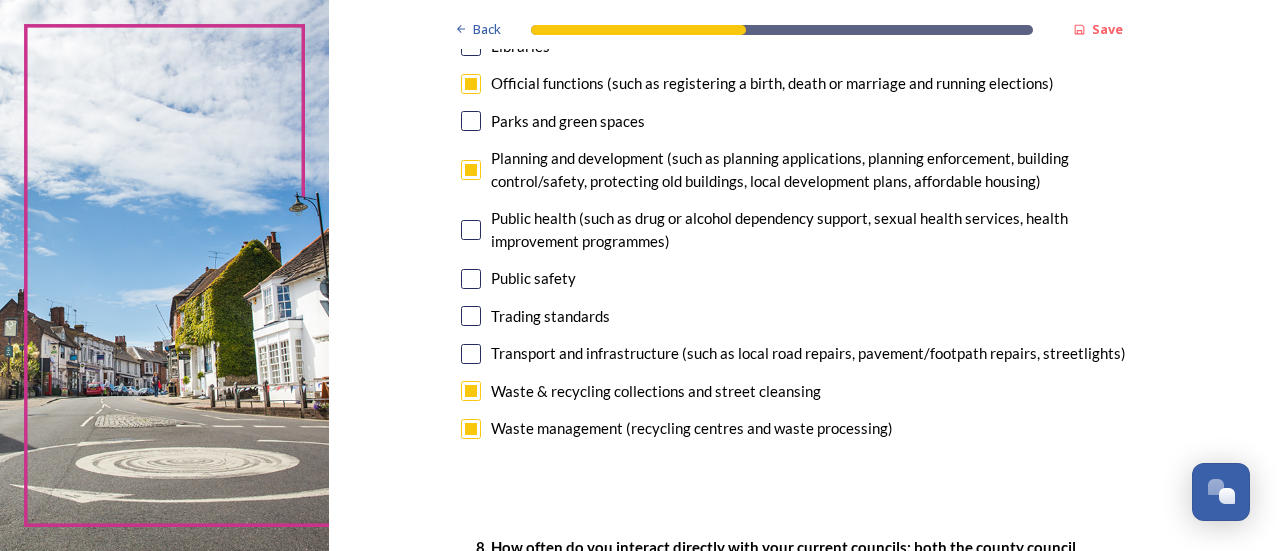 click at bounding box center (471, 279) 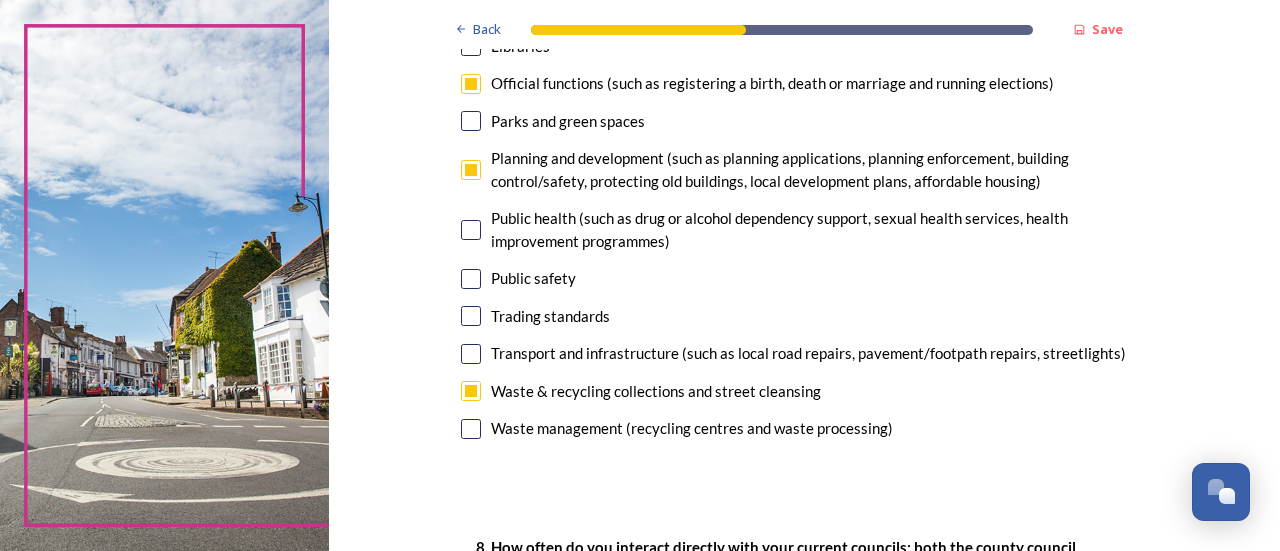 click at bounding box center (471, 279) 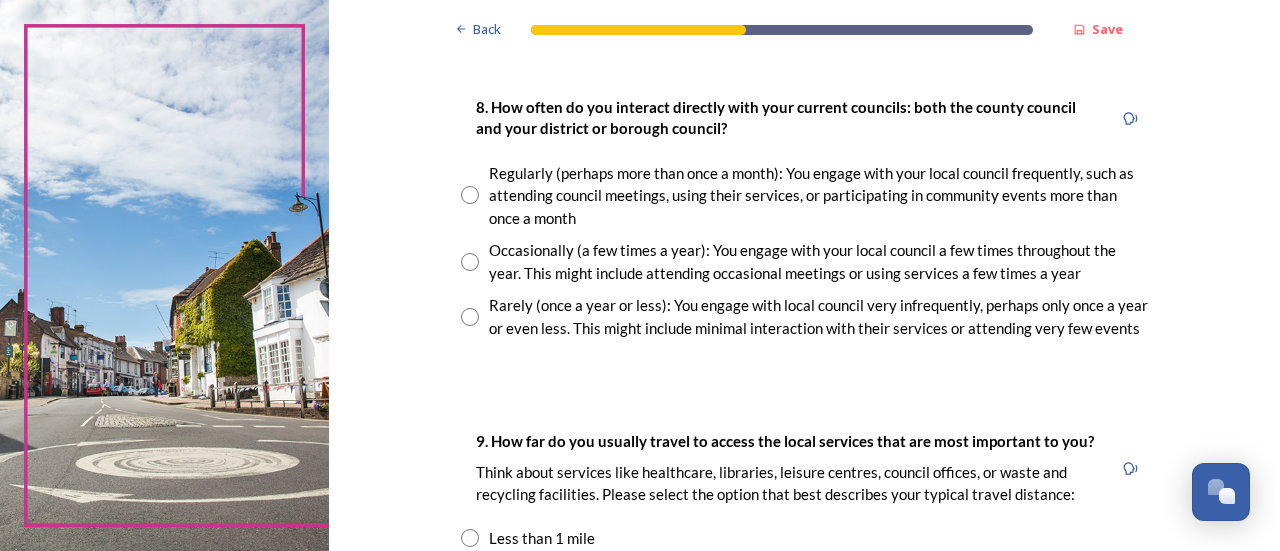 scroll, scrollTop: 1102, scrollLeft: 0, axis: vertical 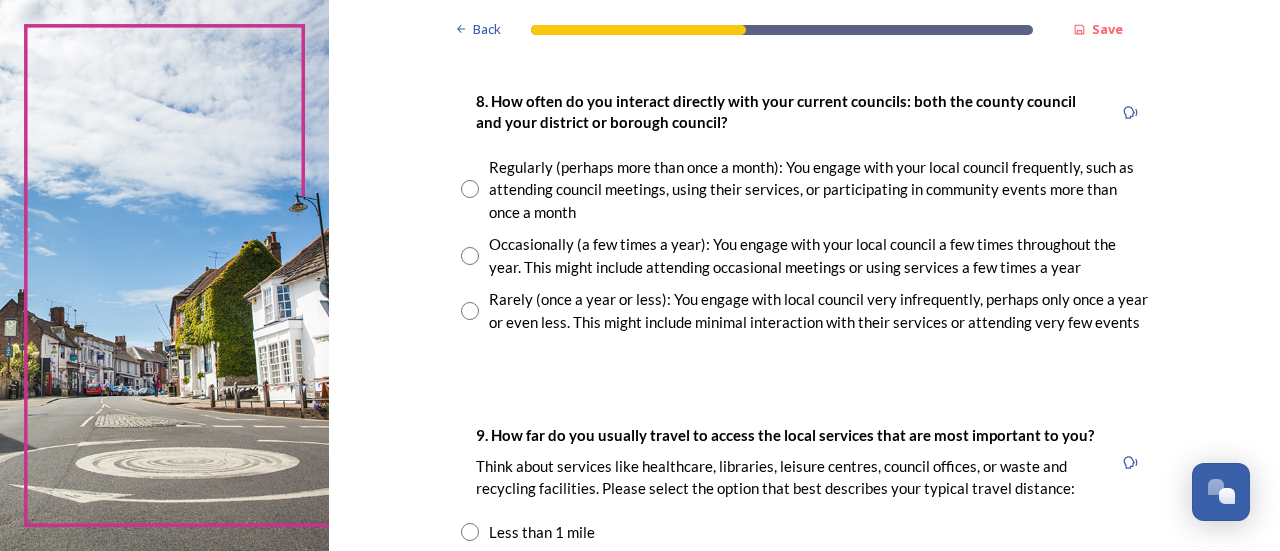 click at bounding box center [470, 189] 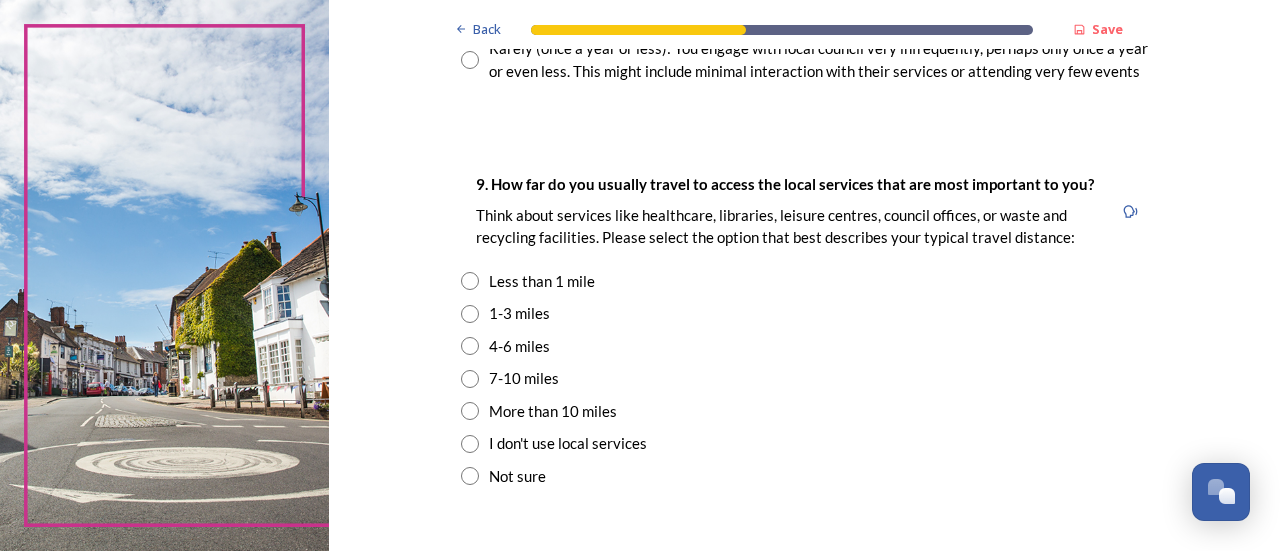 scroll, scrollTop: 1369, scrollLeft: 0, axis: vertical 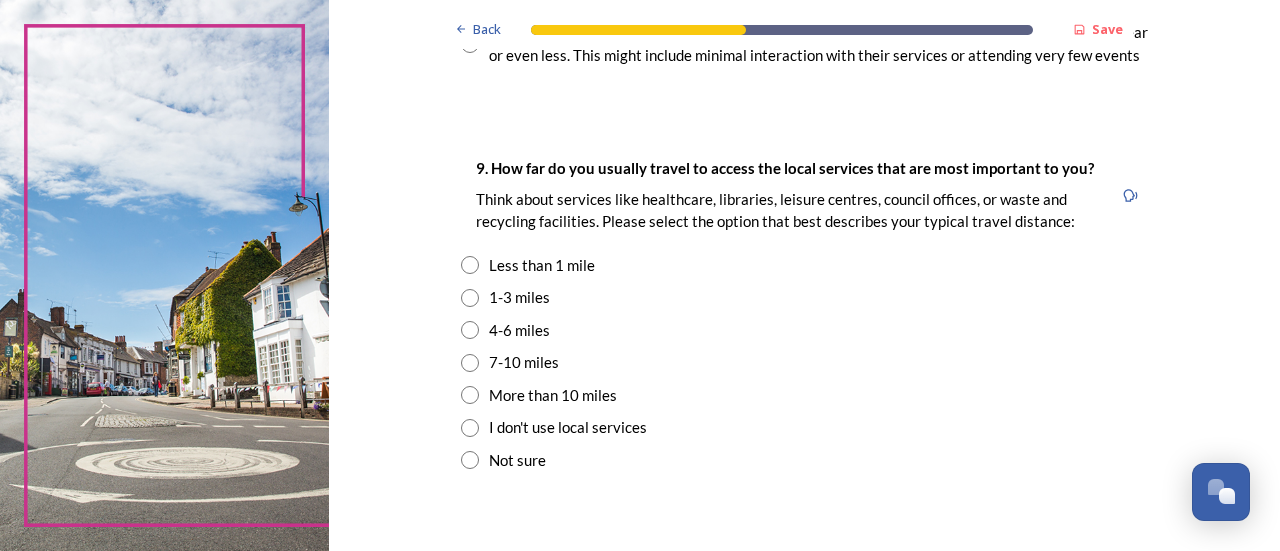 click at bounding box center (470, 298) 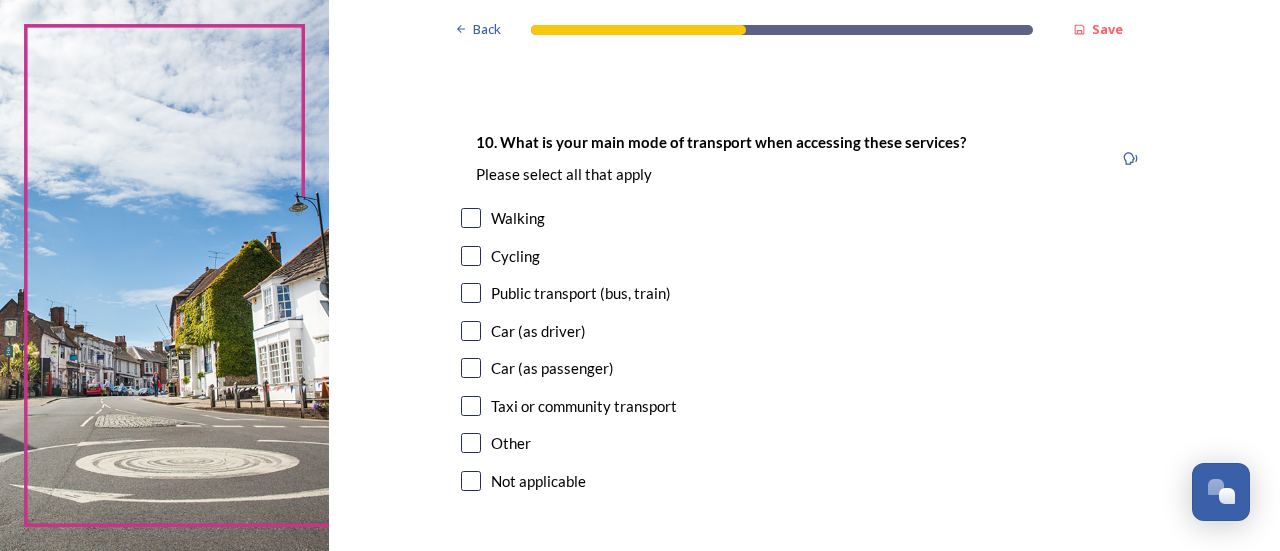 scroll, scrollTop: 1806, scrollLeft: 0, axis: vertical 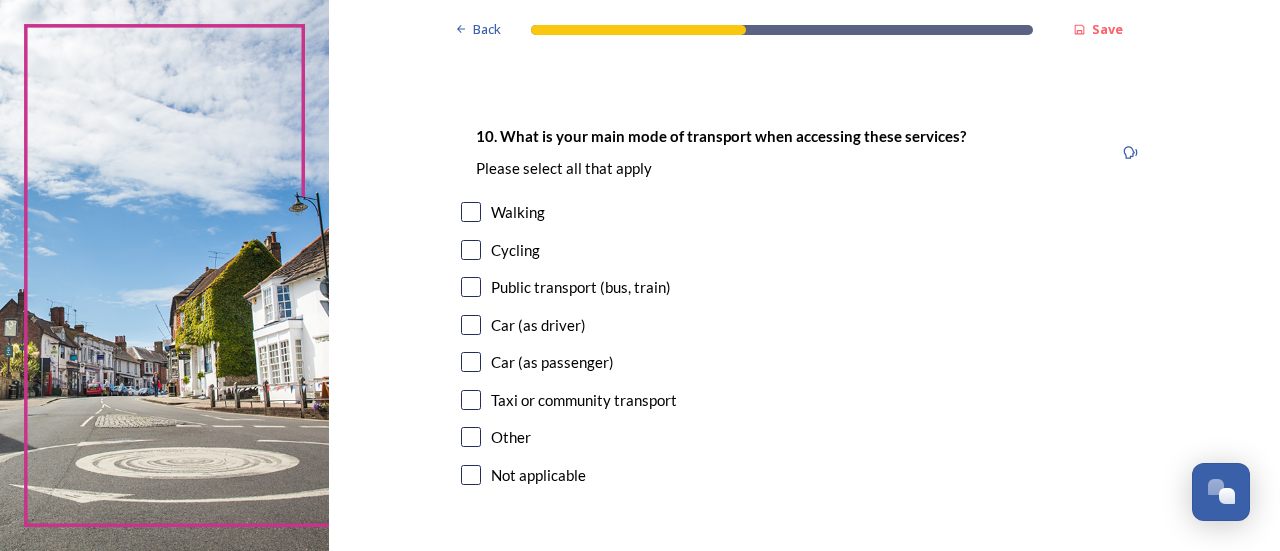 click at bounding box center [471, 325] 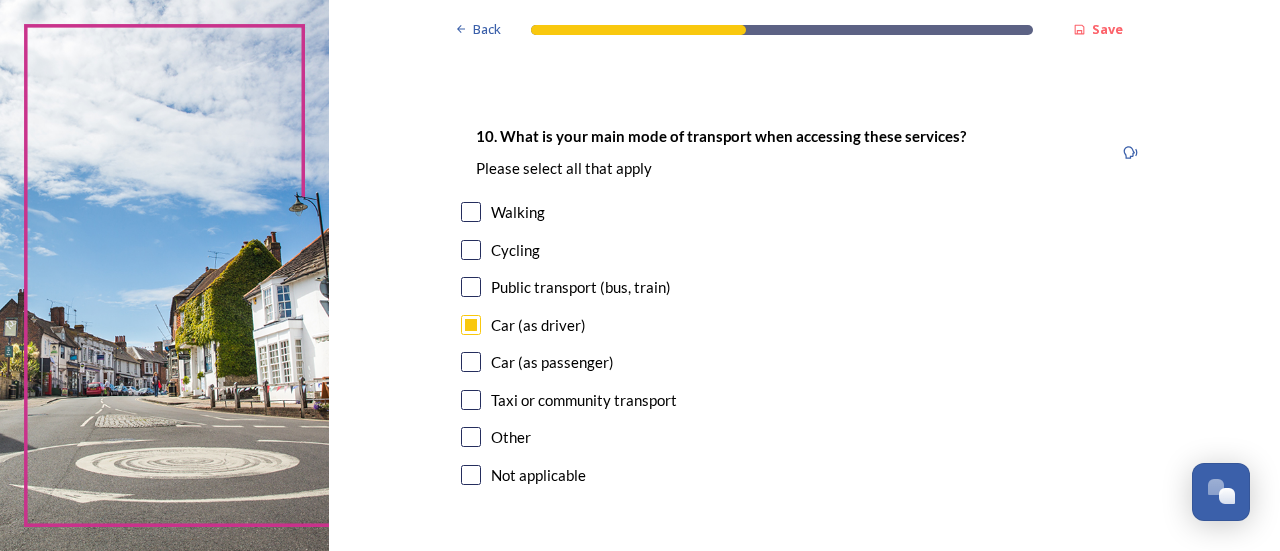click at bounding box center [471, 287] 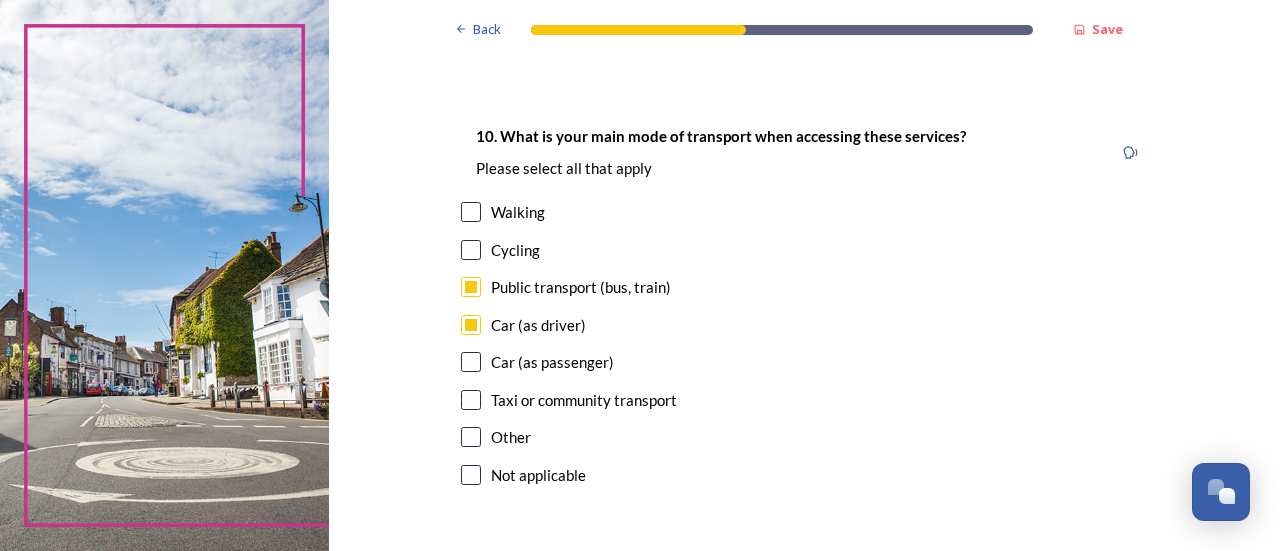 click at bounding box center [471, 212] 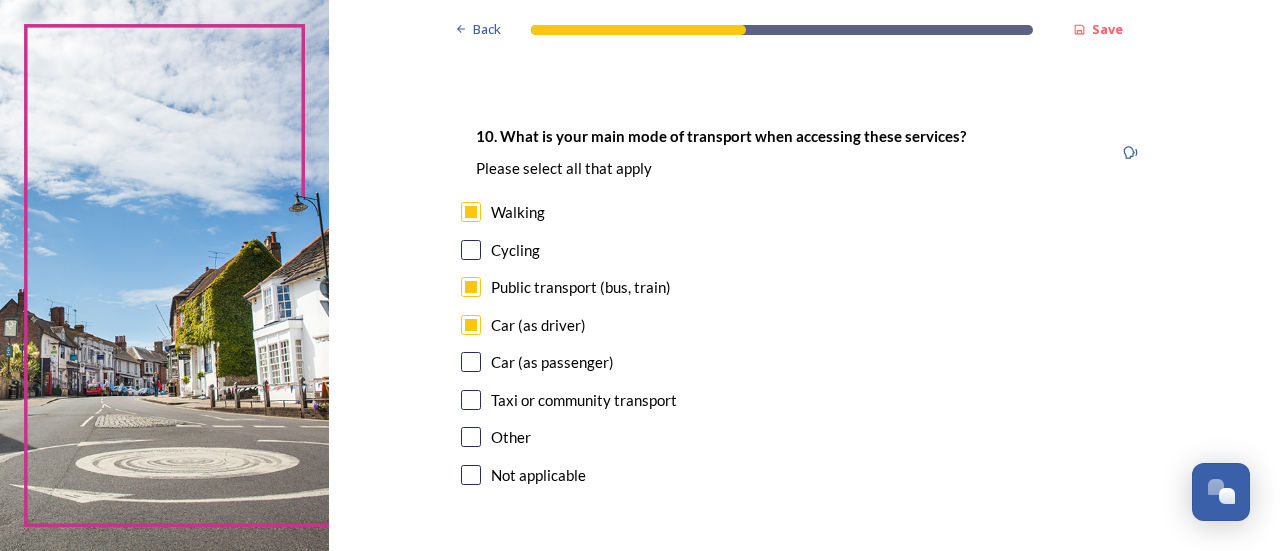click at bounding box center (471, 362) 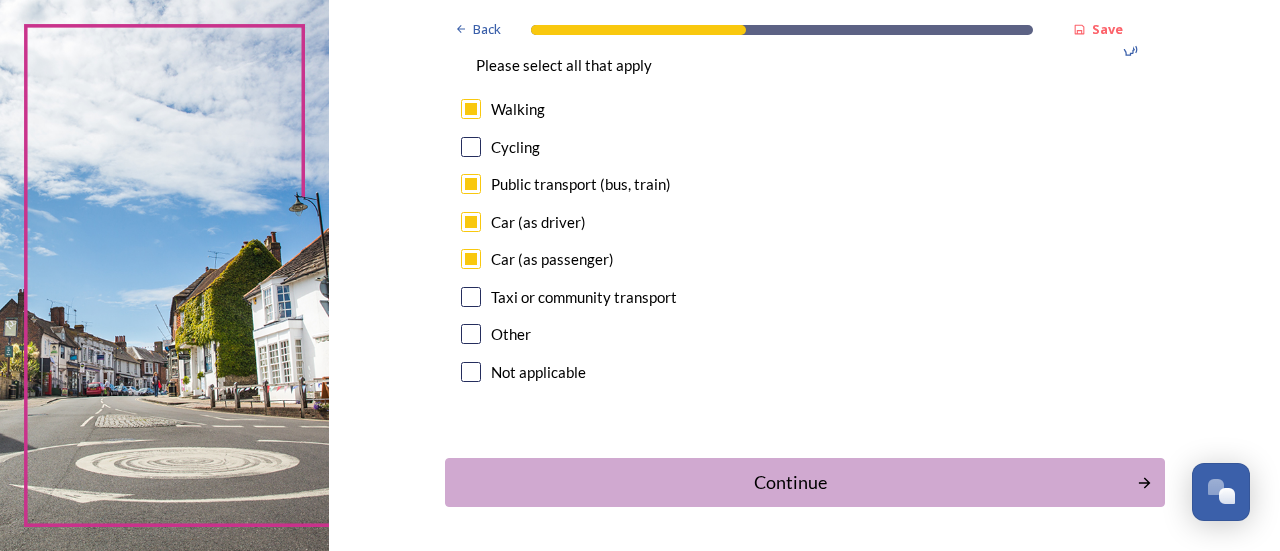 scroll, scrollTop: 1980, scrollLeft: 0, axis: vertical 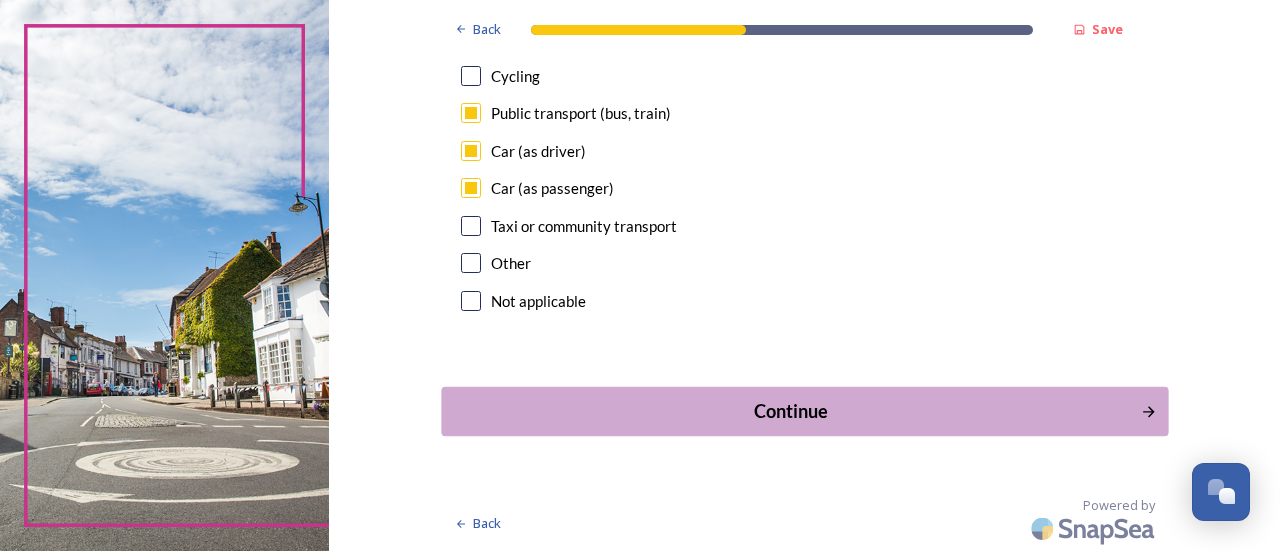 click on "Continue" at bounding box center (790, 411) 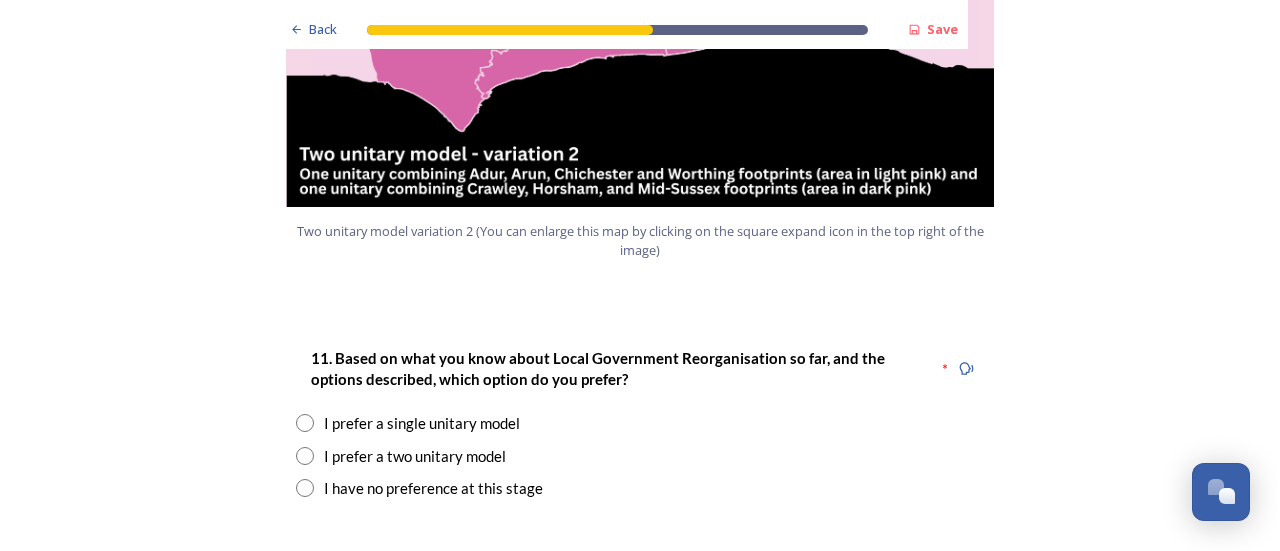 scroll, scrollTop: 2484, scrollLeft: 0, axis: vertical 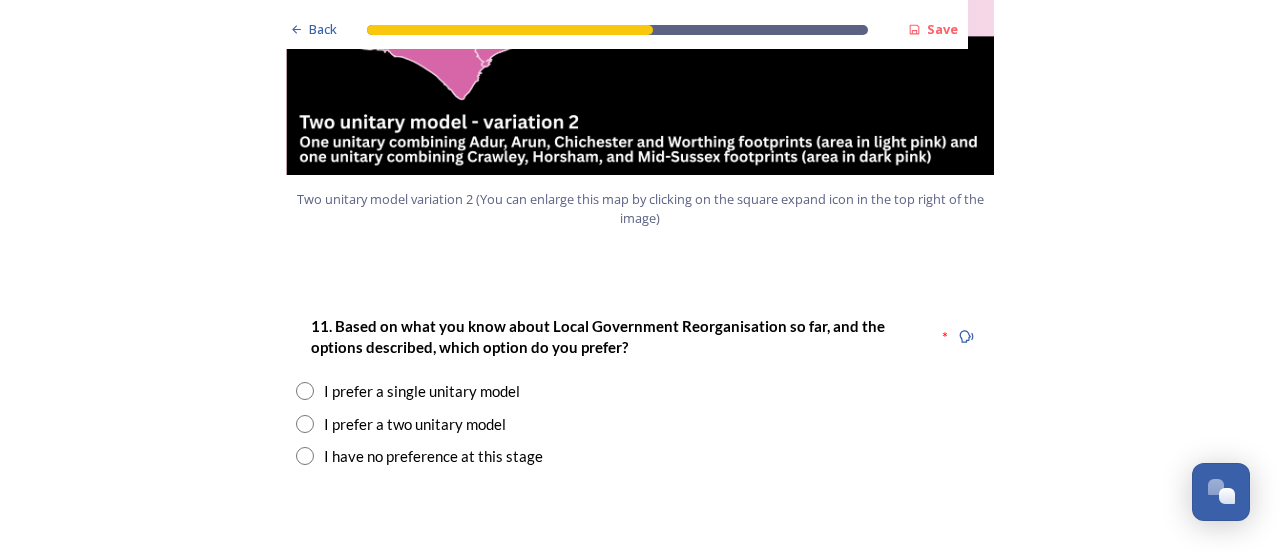 click at bounding box center [305, 424] 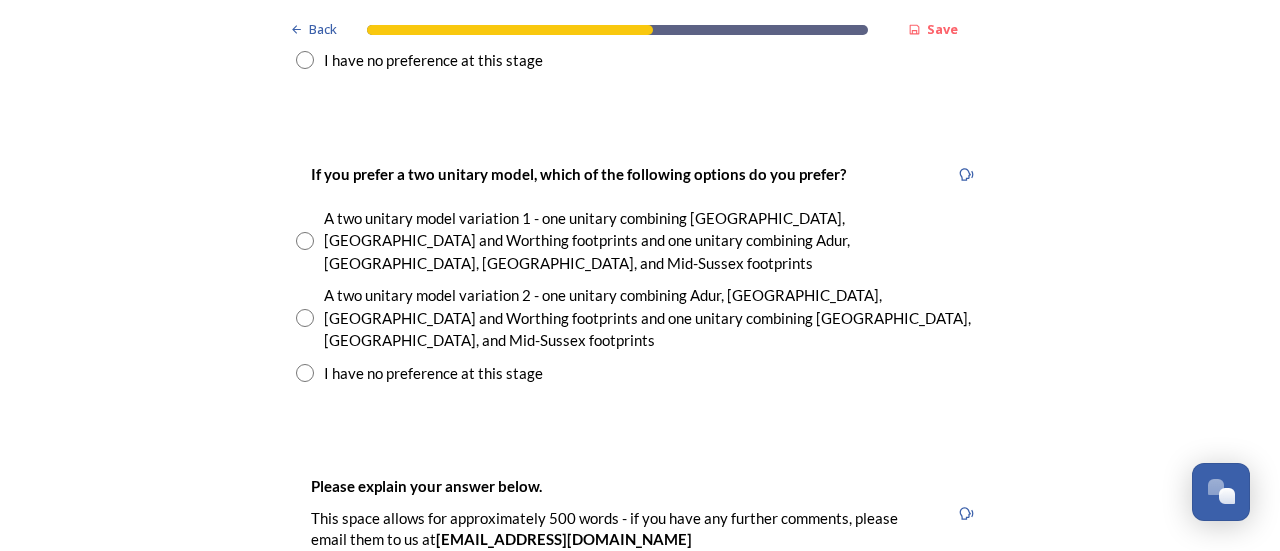 scroll, scrollTop: 2890, scrollLeft: 0, axis: vertical 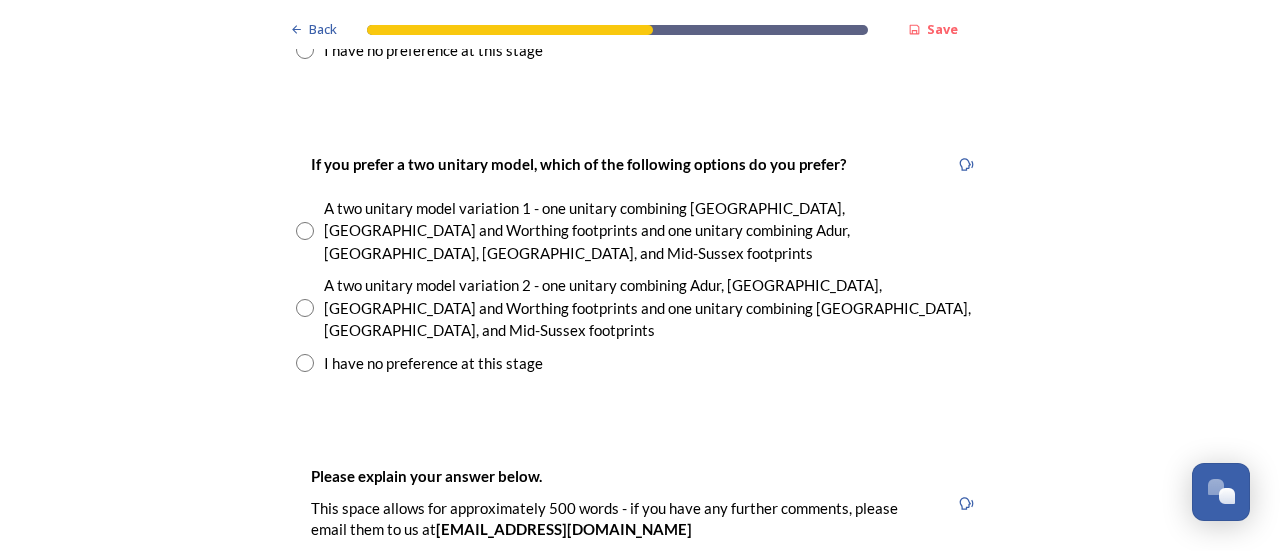 click at bounding box center (305, 308) 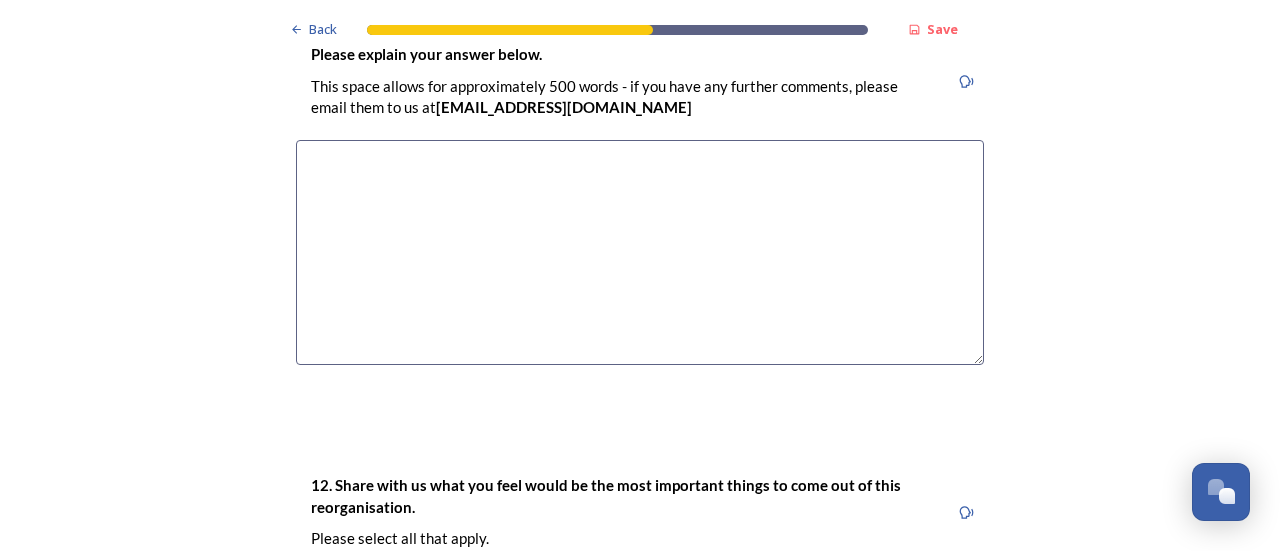 scroll, scrollTop: 3330, scrollLeft: 0, axis: vertical 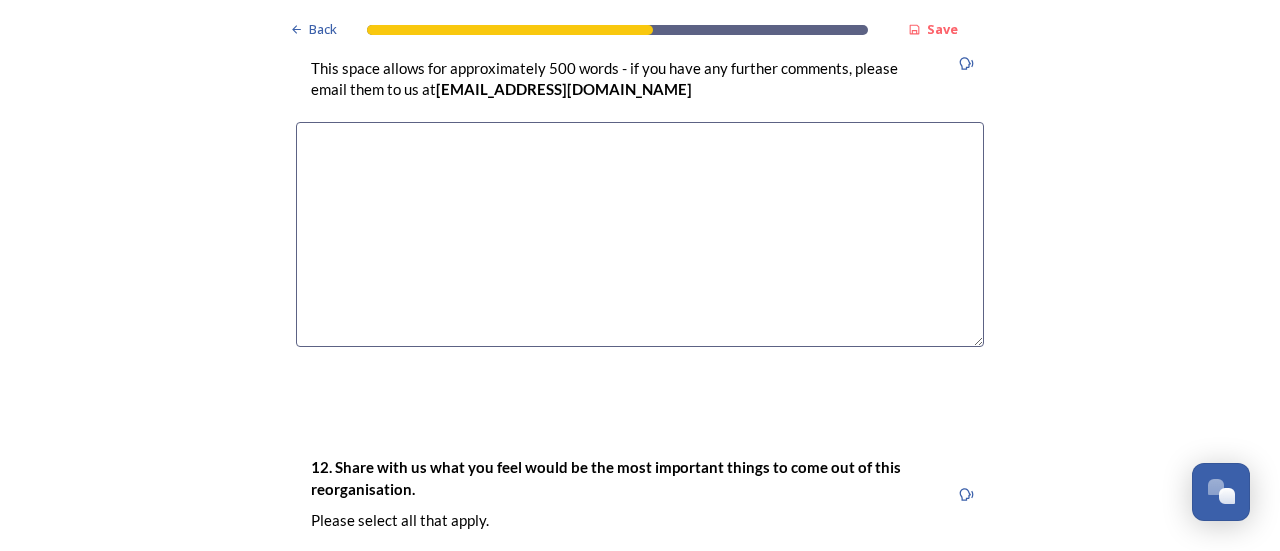 click at bounding box center (640, 234) 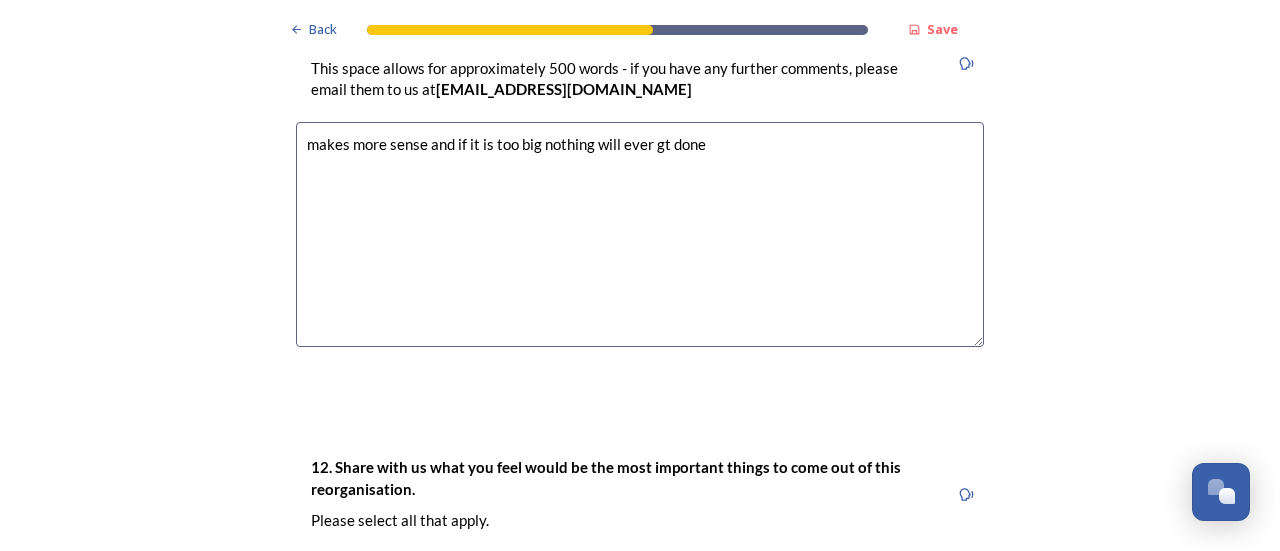 click on "makes more sense and if it is too big nothing will ever gt done" at bounding box center [640, 234] 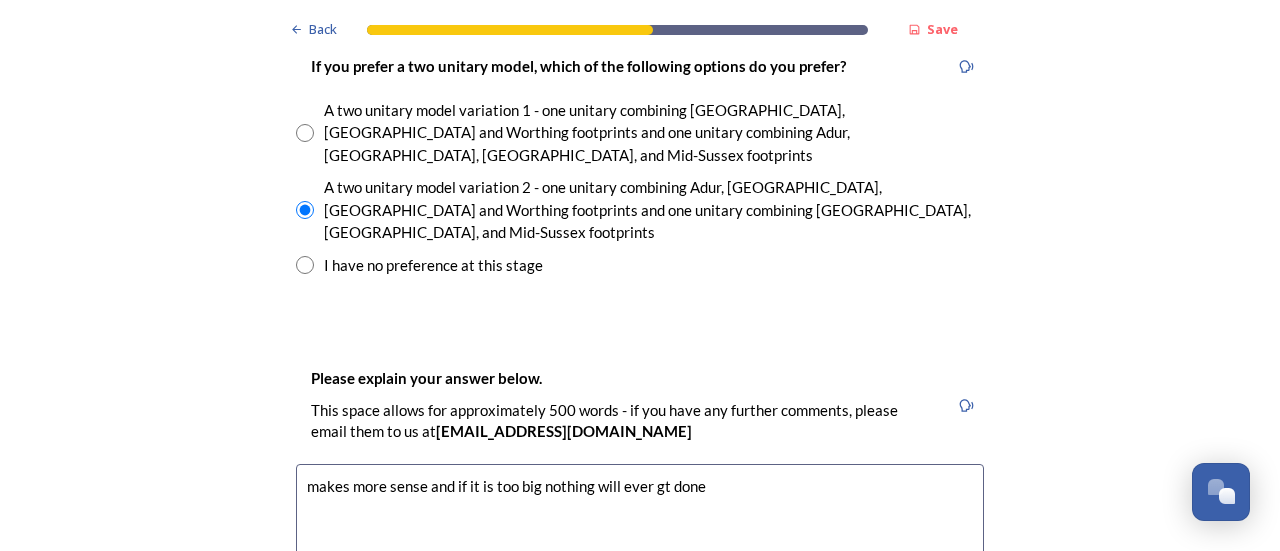 scroll, scrollTop: 2961, scrollLeft: 0, axis: vertical 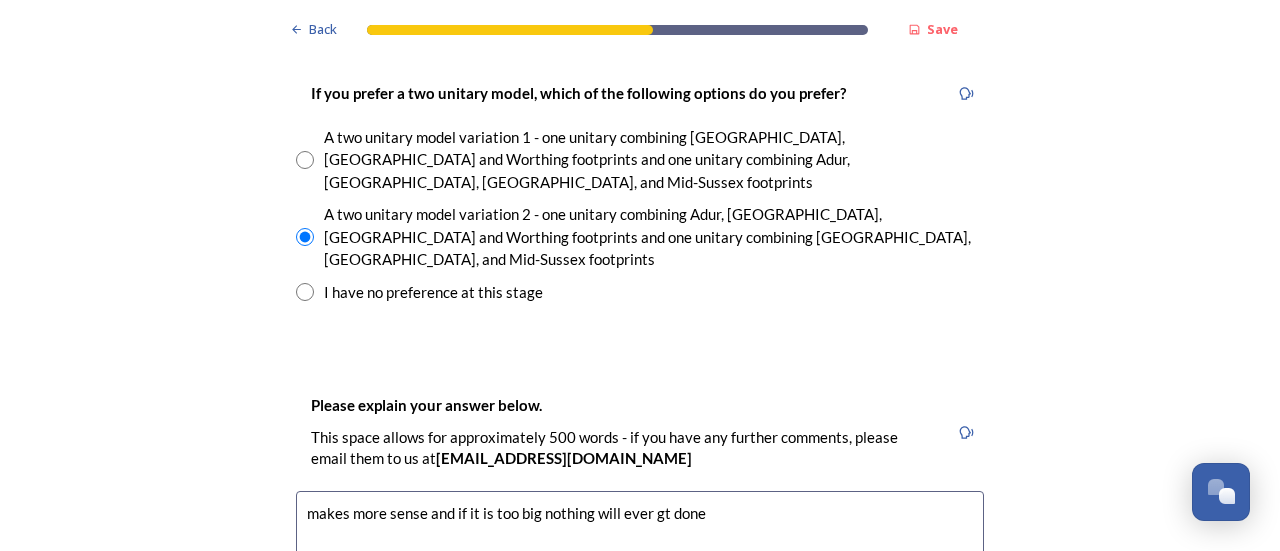 click on "makes more sense and if it is too big nothing will ever gt done" at bounding box center [640, 603] 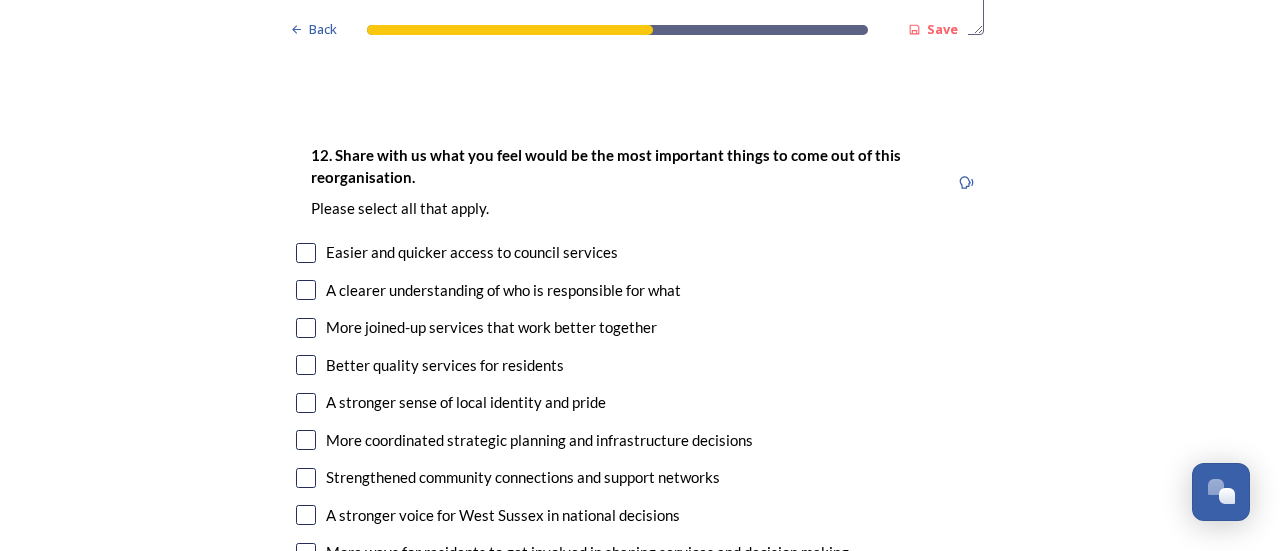 scroll, scrollTop: 3651, scrollLeft: 0, axis: vertical 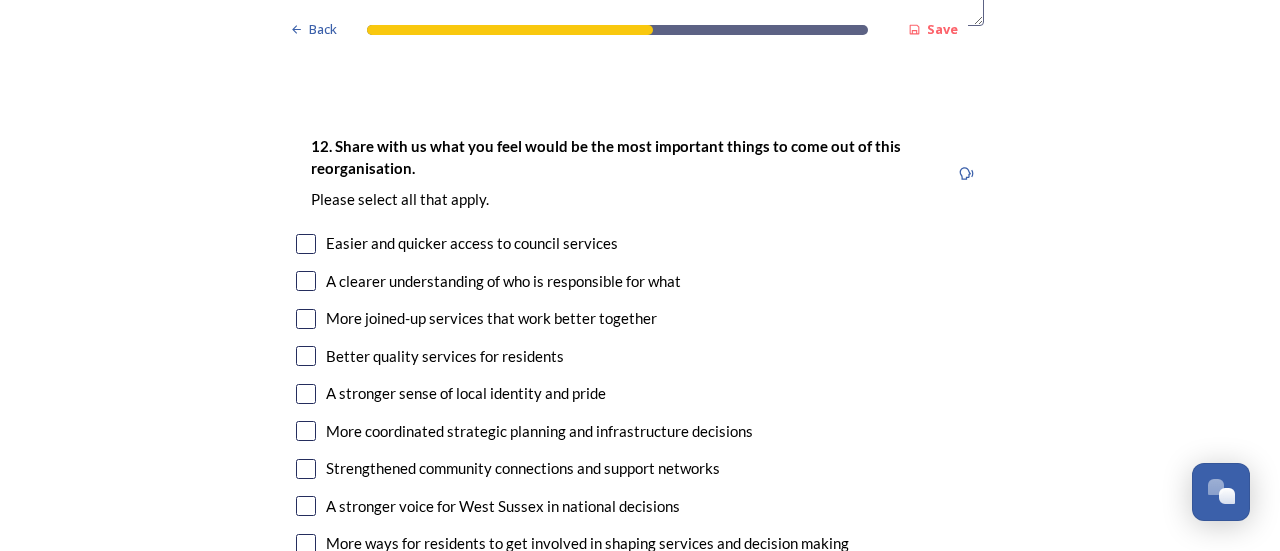 type on "makes more sense and if it is too big nothing will ever get done" 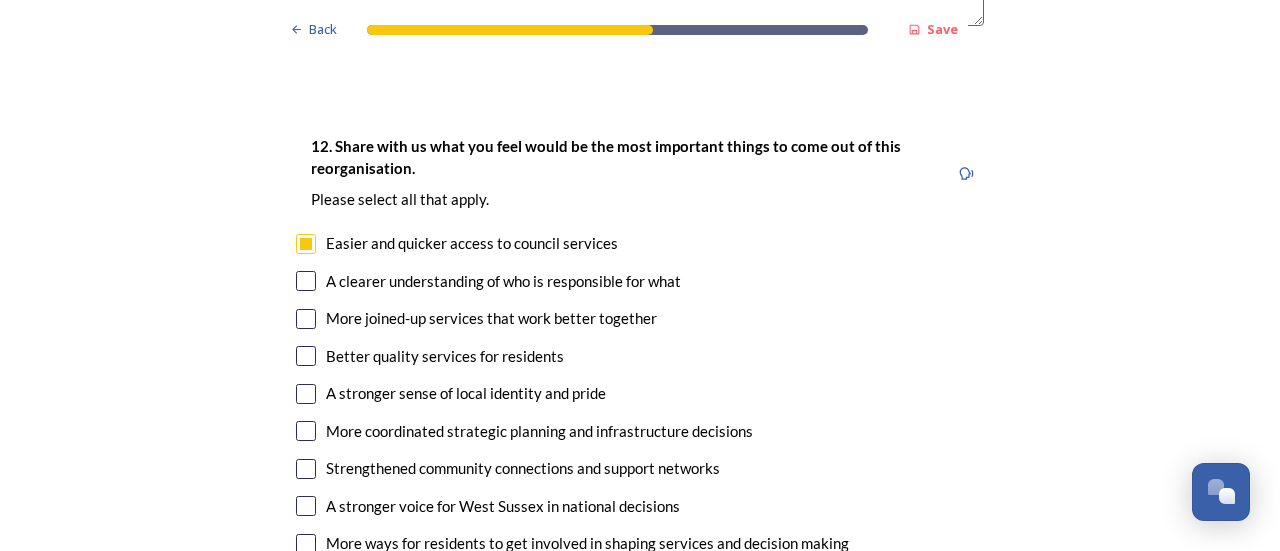 click at bounding box center (306, 281) 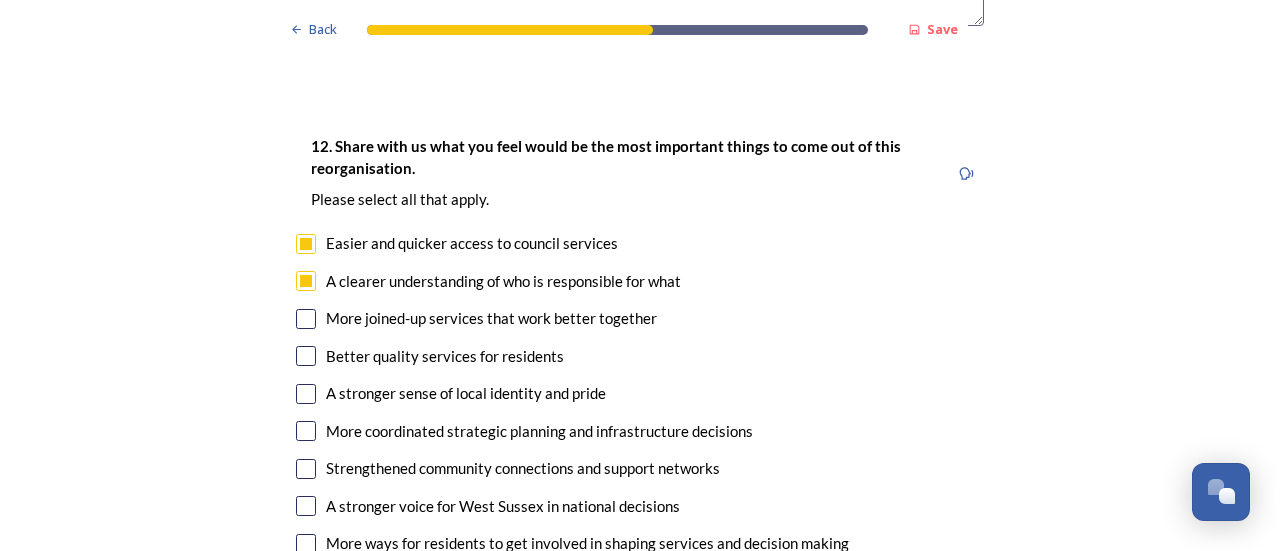 click at bounding box center [306, 319] 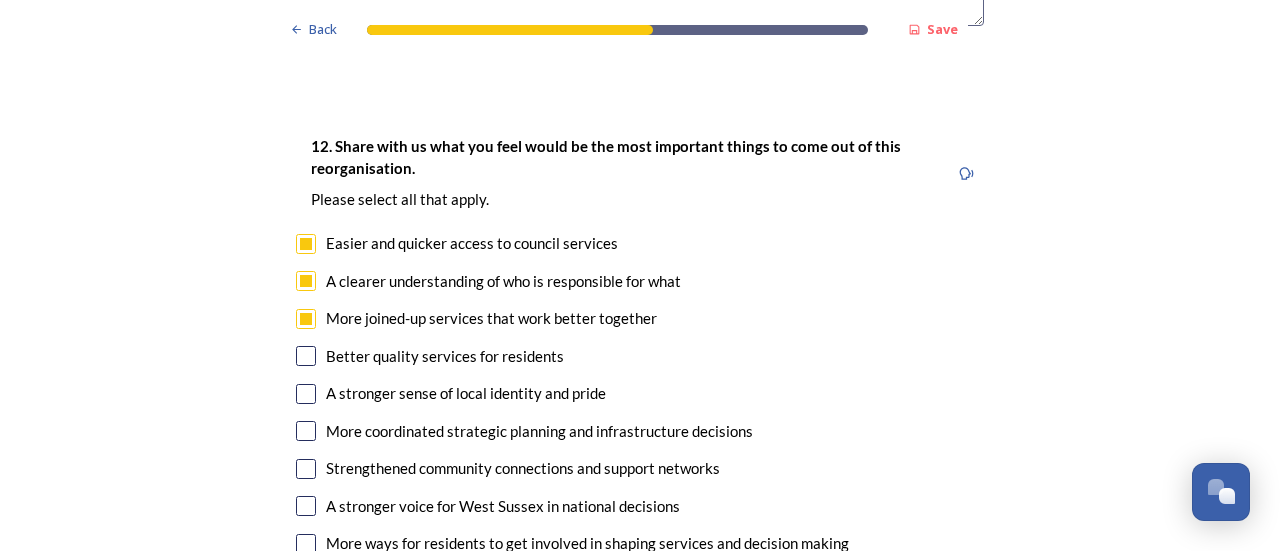 click at bounding box center (306, 356) 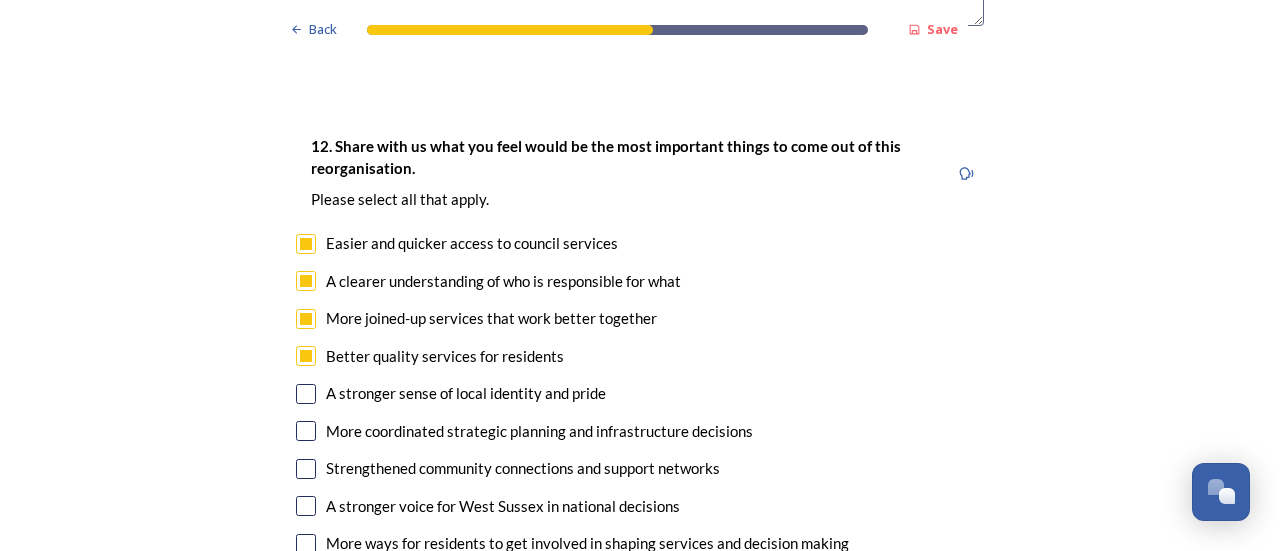 click at bounding box center [306, 431] 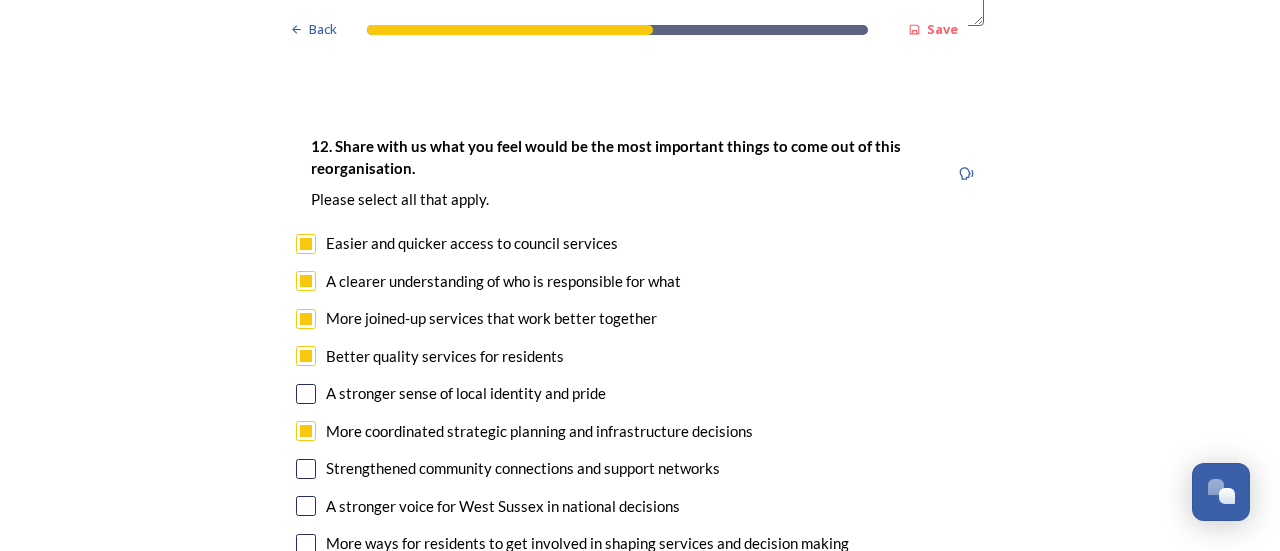 click at bounding box center (306, 469) 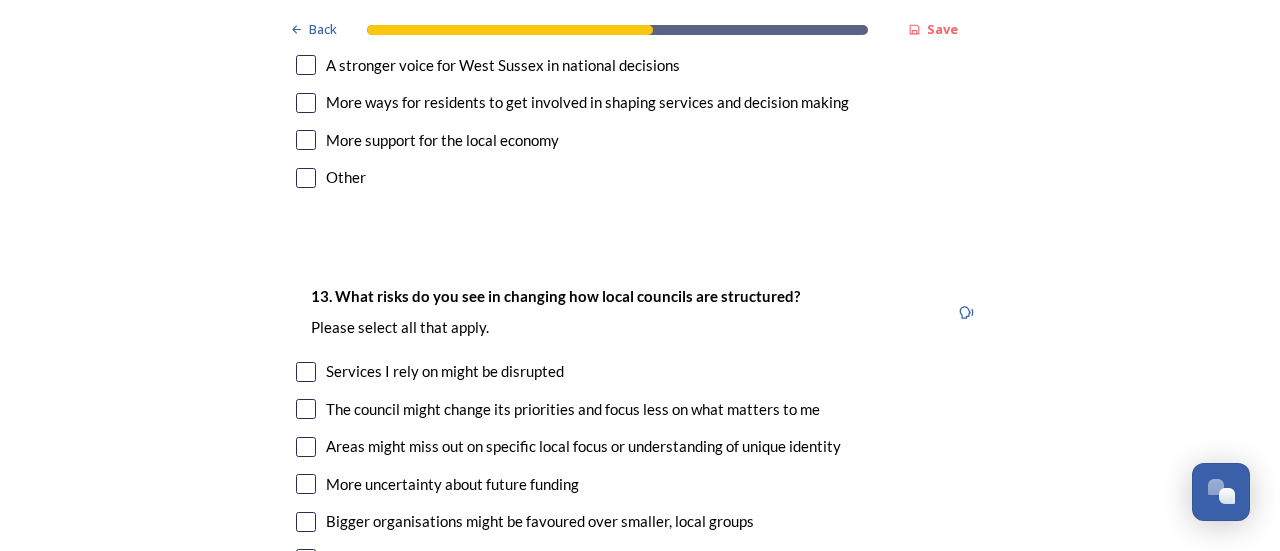 scroll, scrollTop: 4128, scrollLeft: 0, axis: vertical 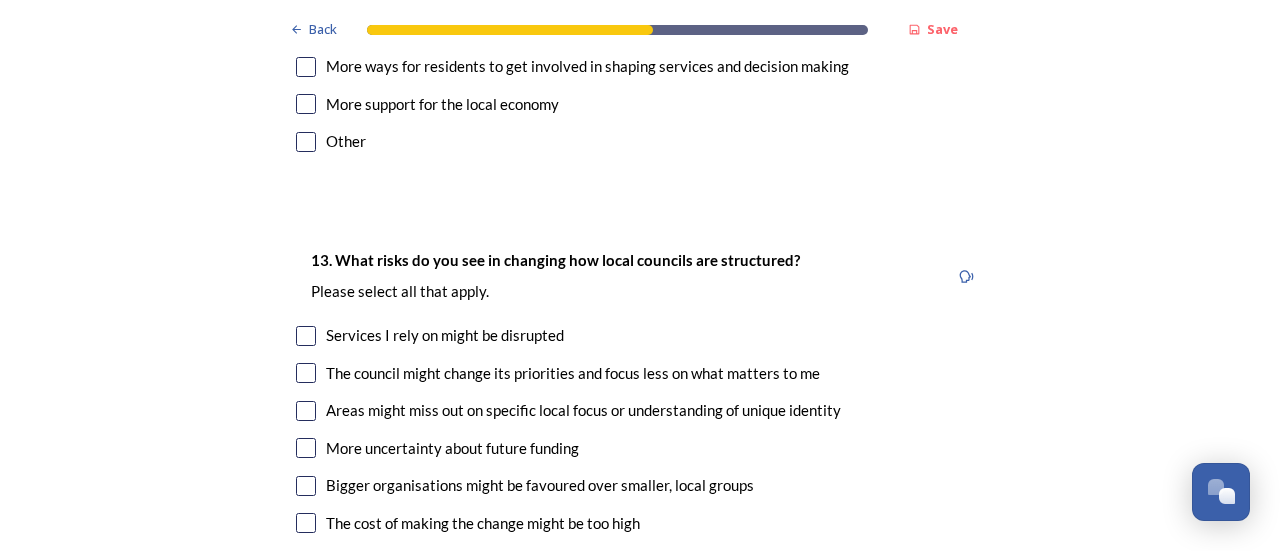 click at bounding box center [306, 411] 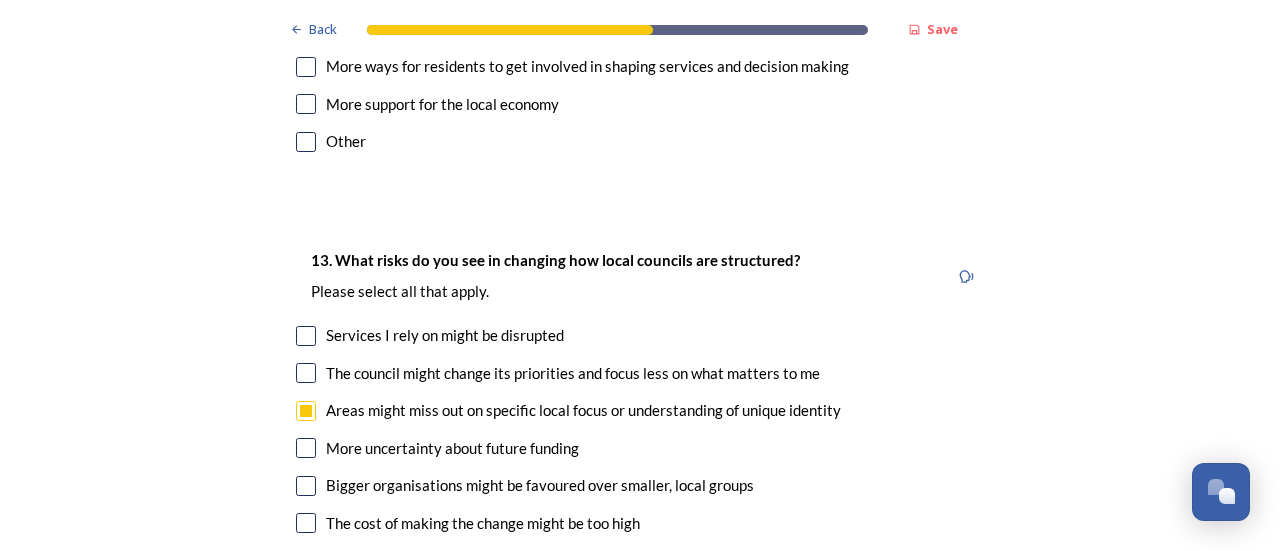 click at bounding box center (306, 448) 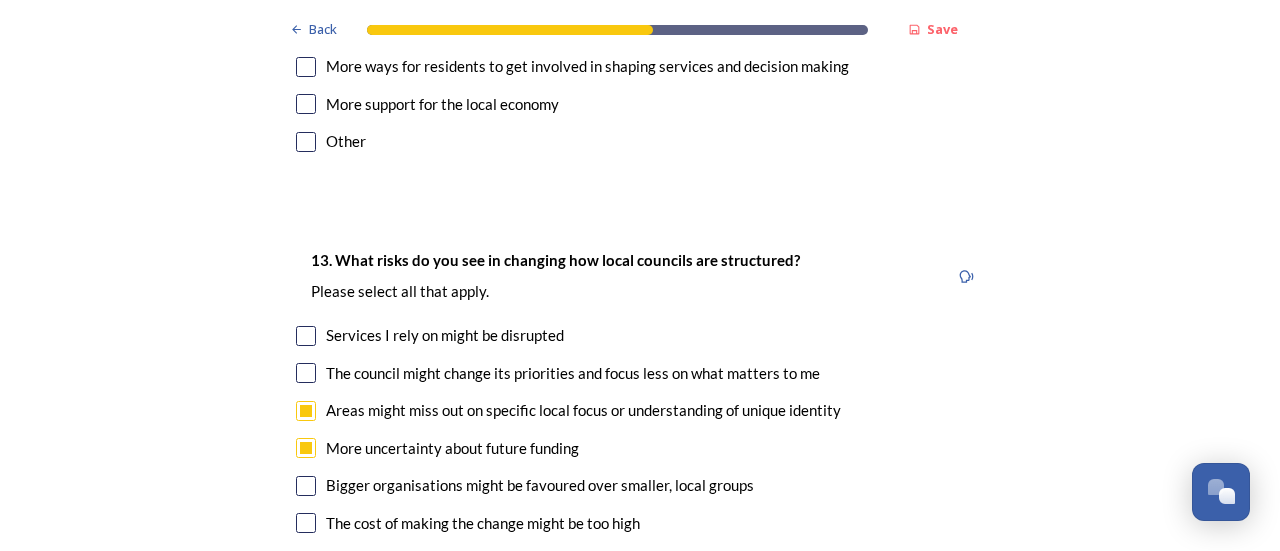 click at bounding box center (306, 448) 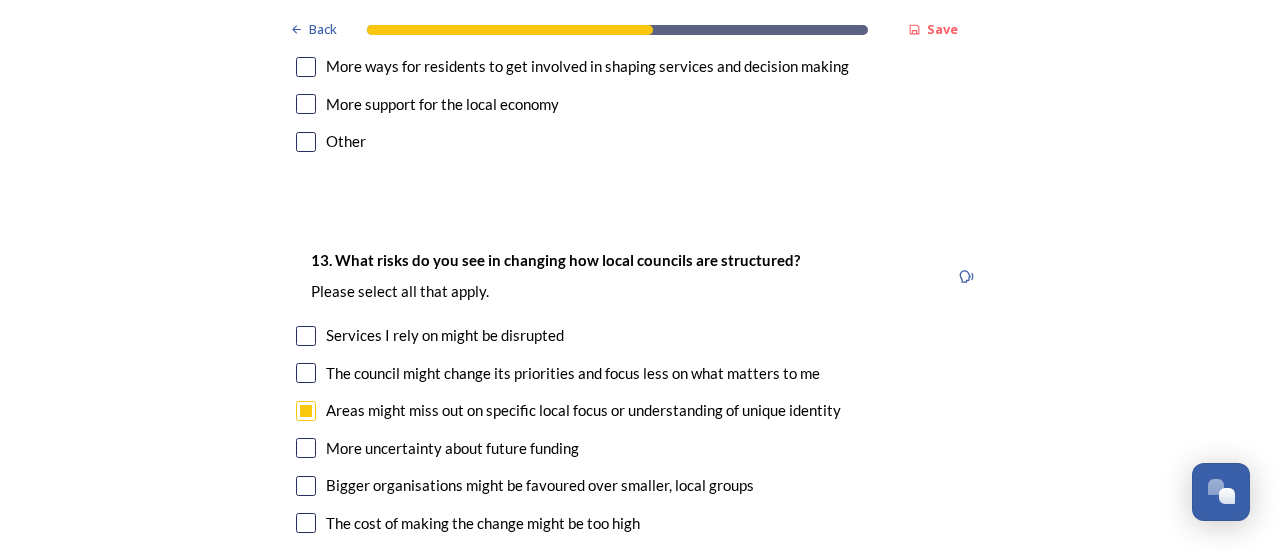 click at bounding box center [306, 561] 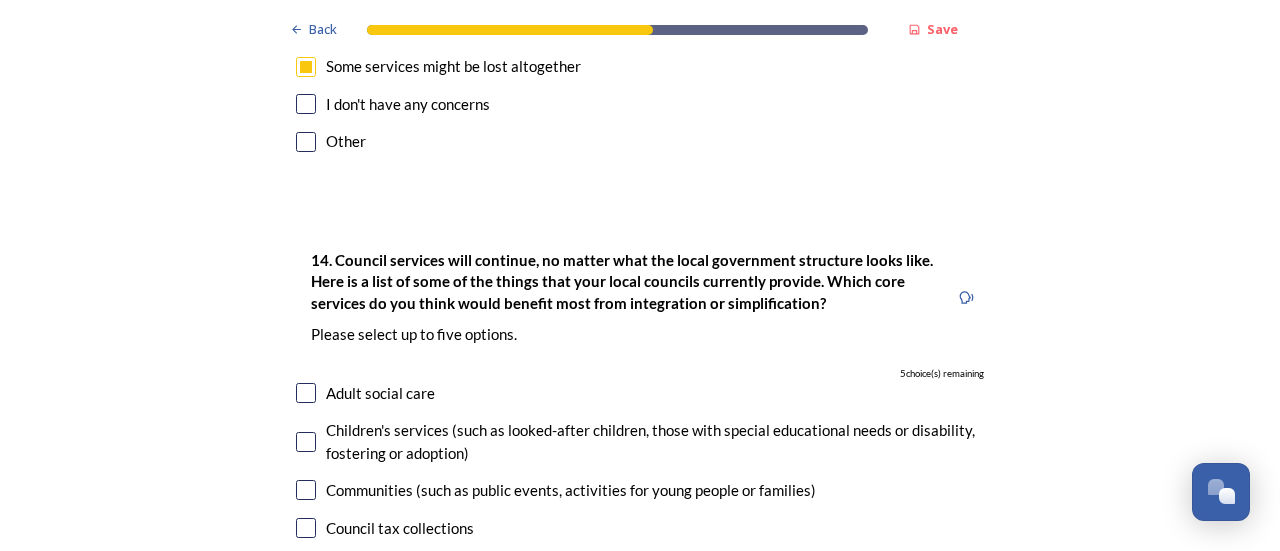 scroll, scrollTop: 4666, scrollLeft: 0, axis: vertical 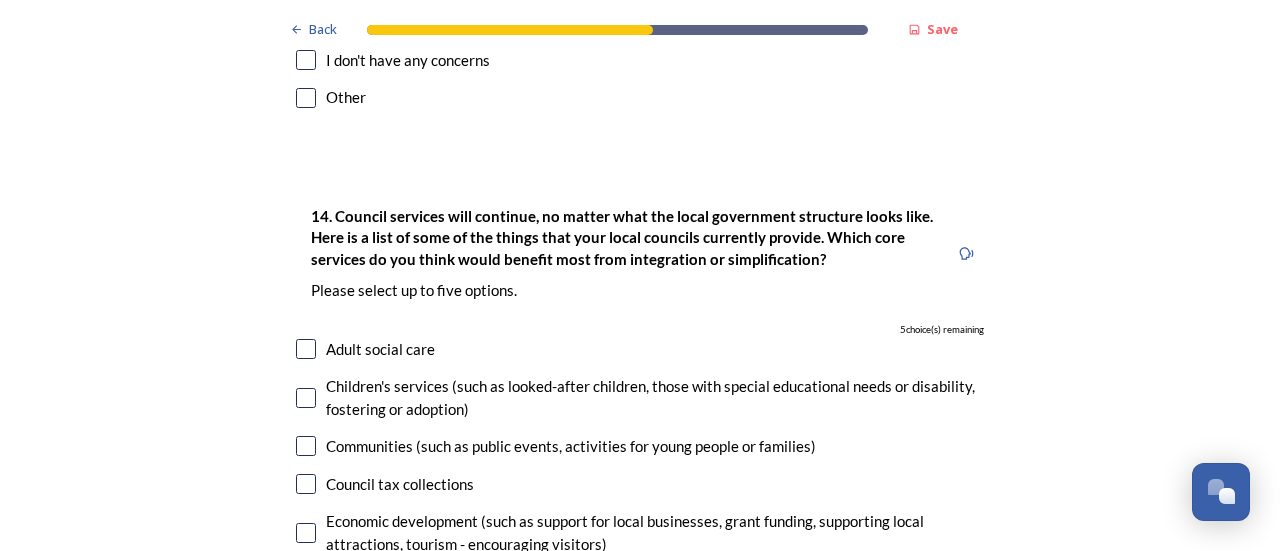 click at bounding box center (306, 630) 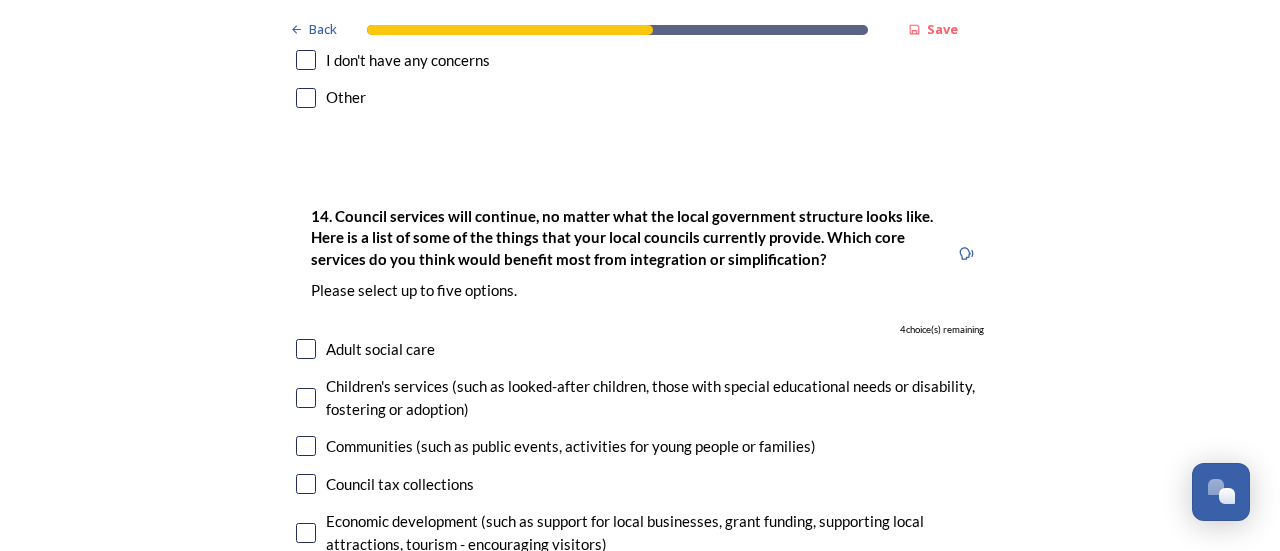 click on "Education (such as school admissions, transport, special educational need provision)" at bounding box center (640, 581) 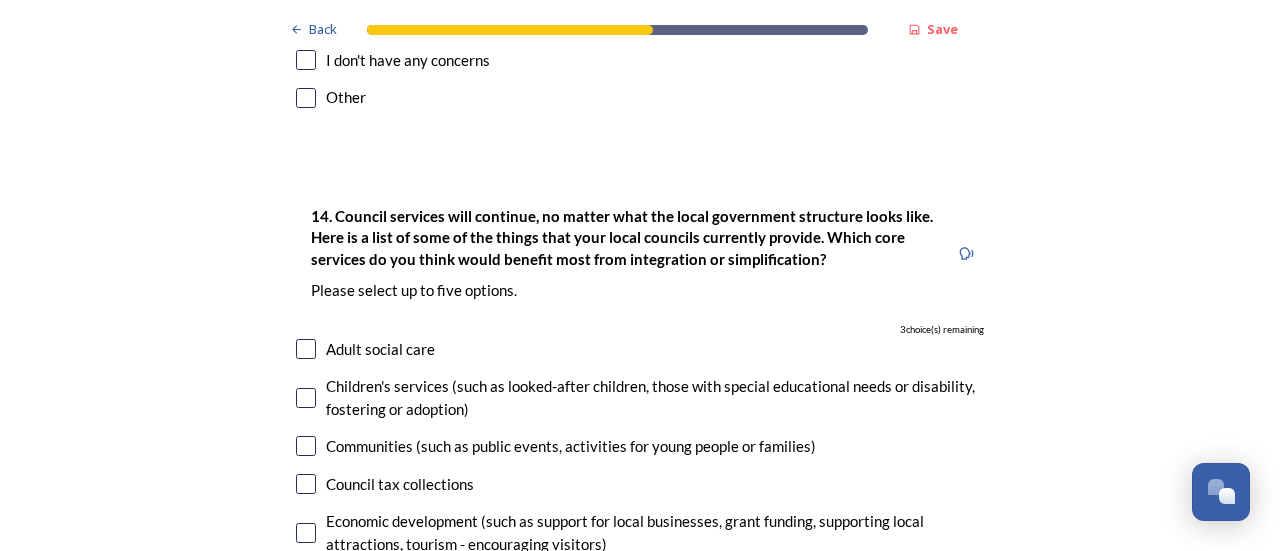 click at bounding box center [306, 533] 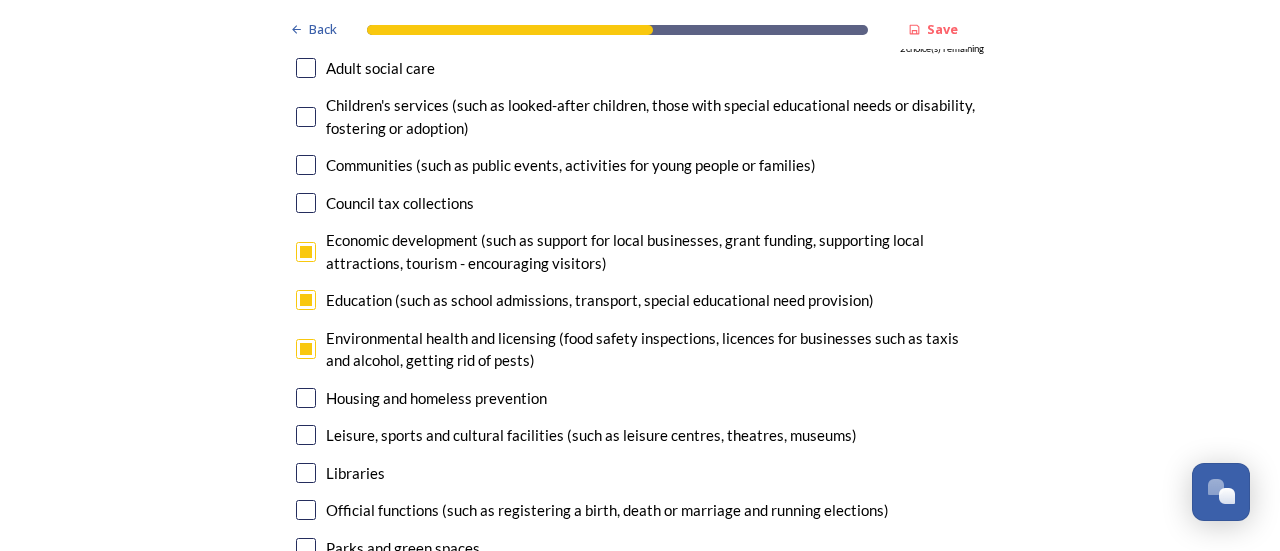 scroll, scrollTop: 4982, scrollLeft: 0, axis: vertical 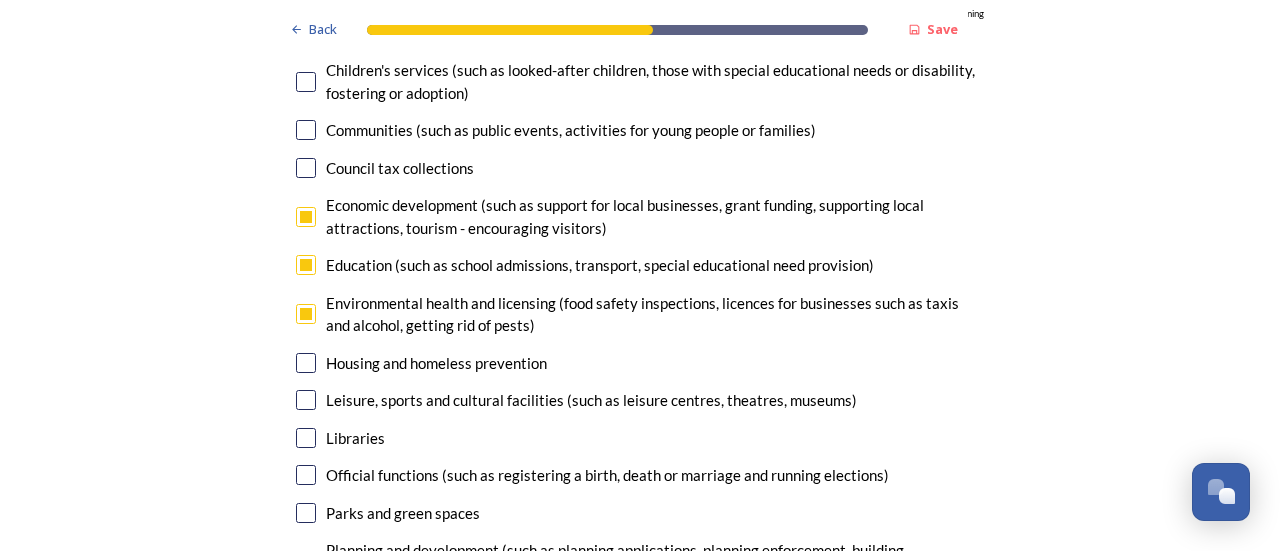 click on "Planning and development (such as planning applications, planning enforcement, building control/safety, protecting old buildings, local development plans, affordable housing)" at bounding box center (640, 561) 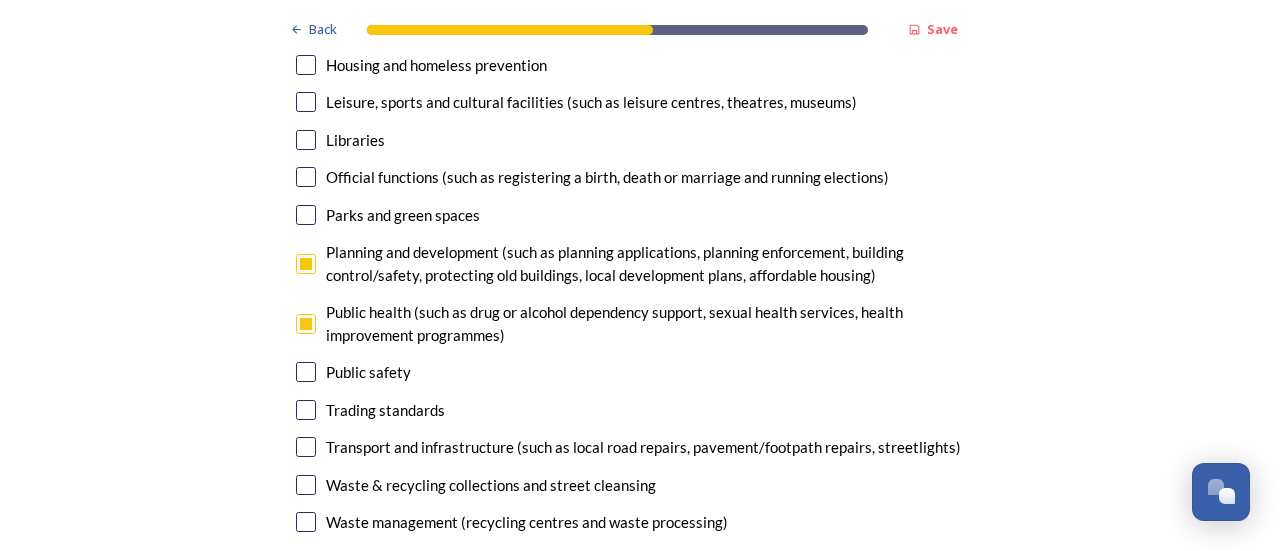 scroll, scrollTop: 5316, scrollLeft: 0, axis: vertical 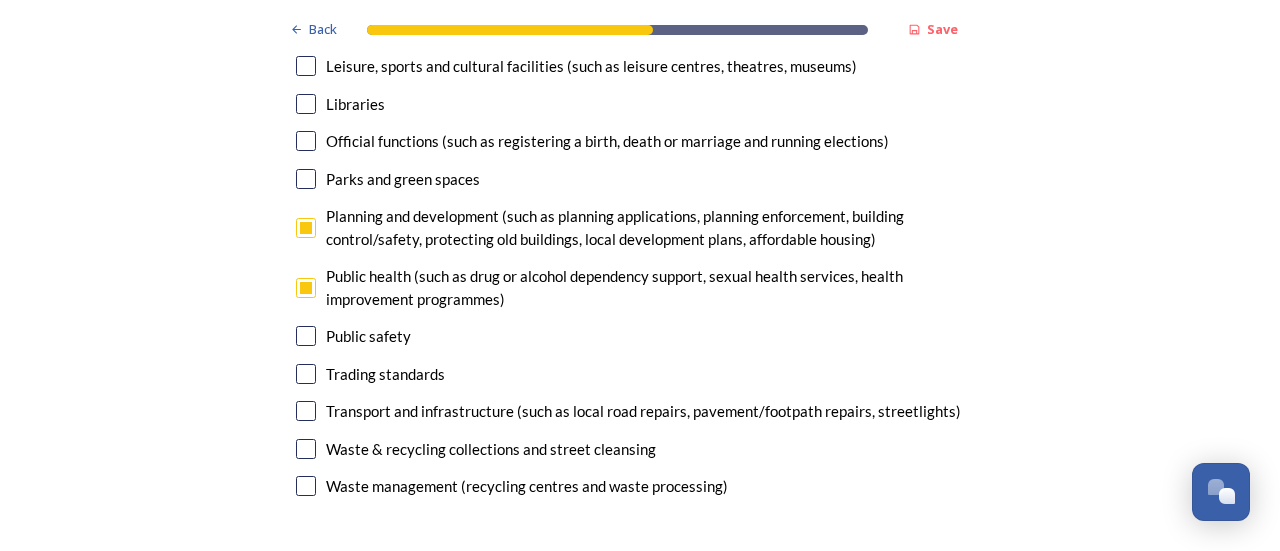 click at bounding box center (306, 411) 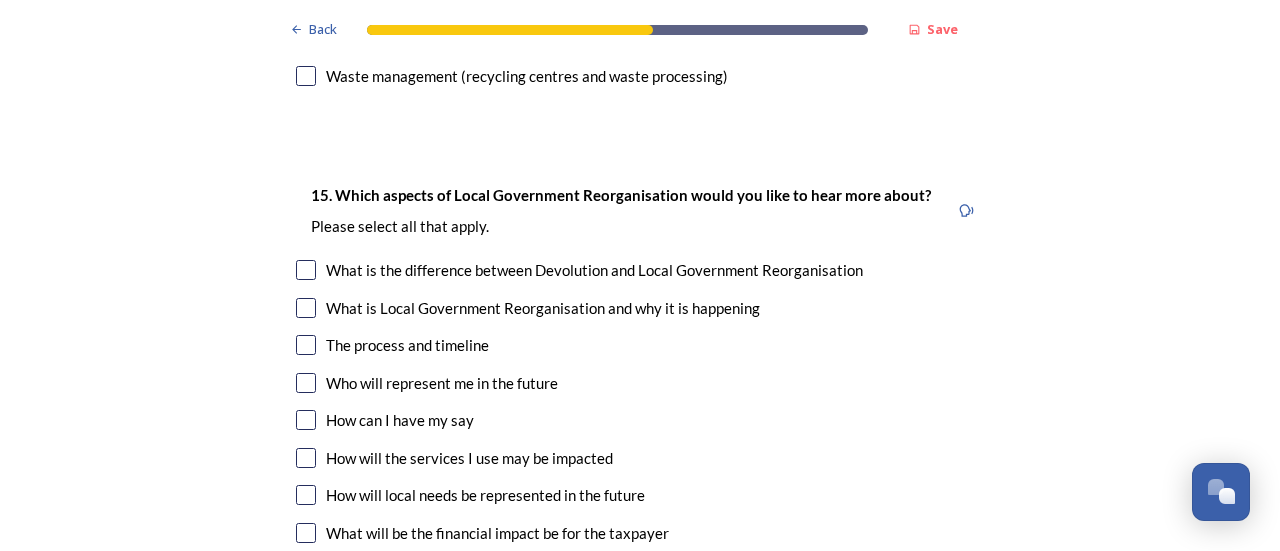 scroll, scrollTop: 5753, scrollLeft: 0, axis: vertical 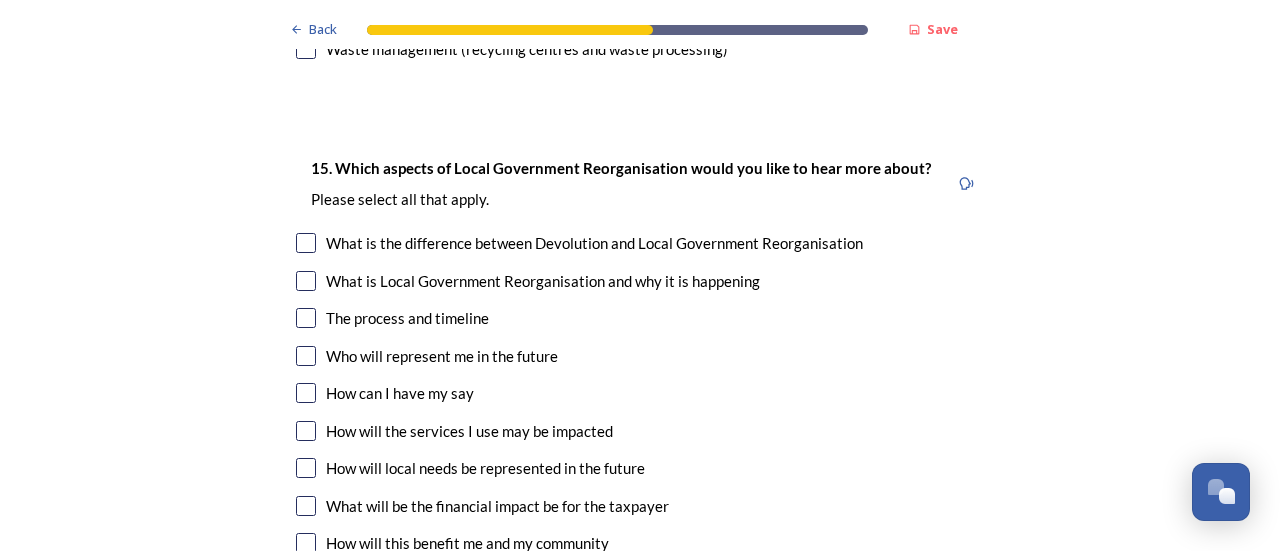 click at bounding box center [306, 318] 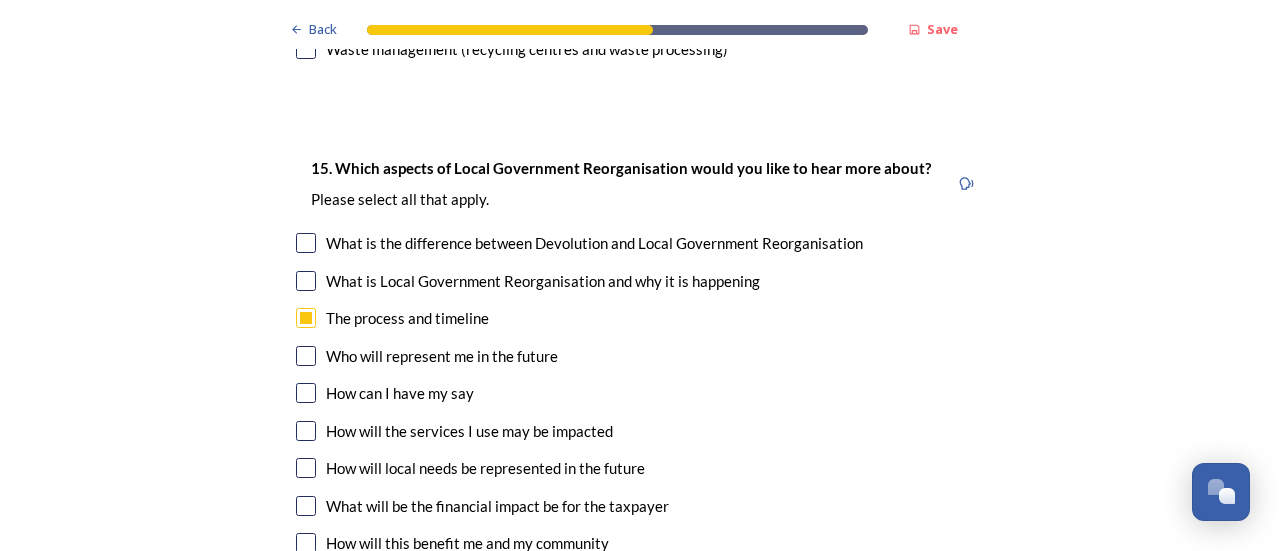 click at bounding box center [306, 431] 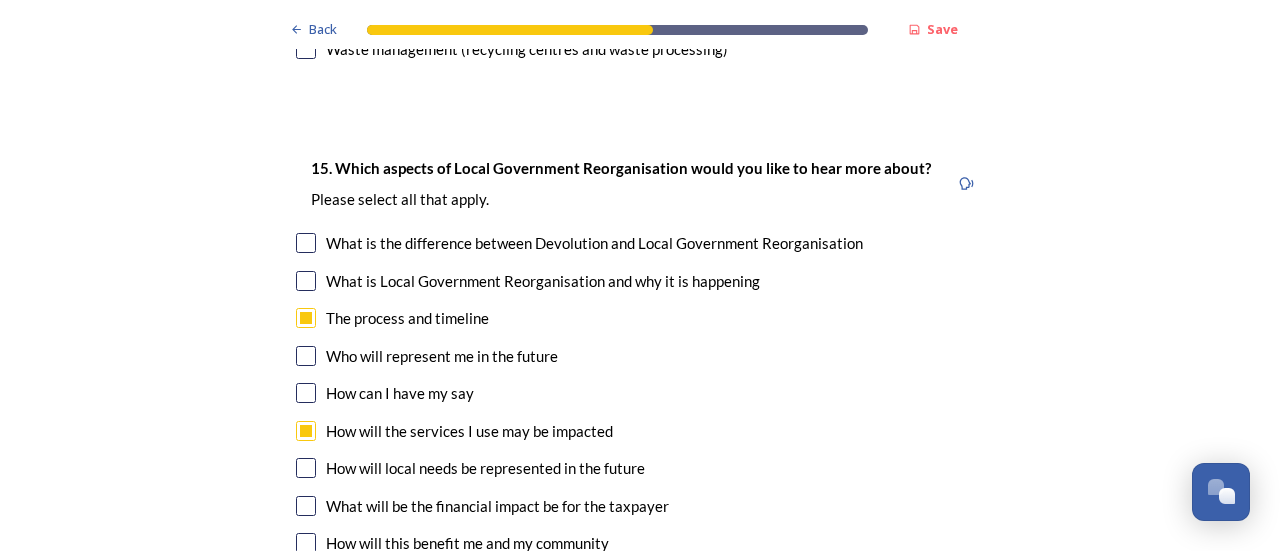click on "How will local needs be represented in the future" at bounding box center (640, 468) 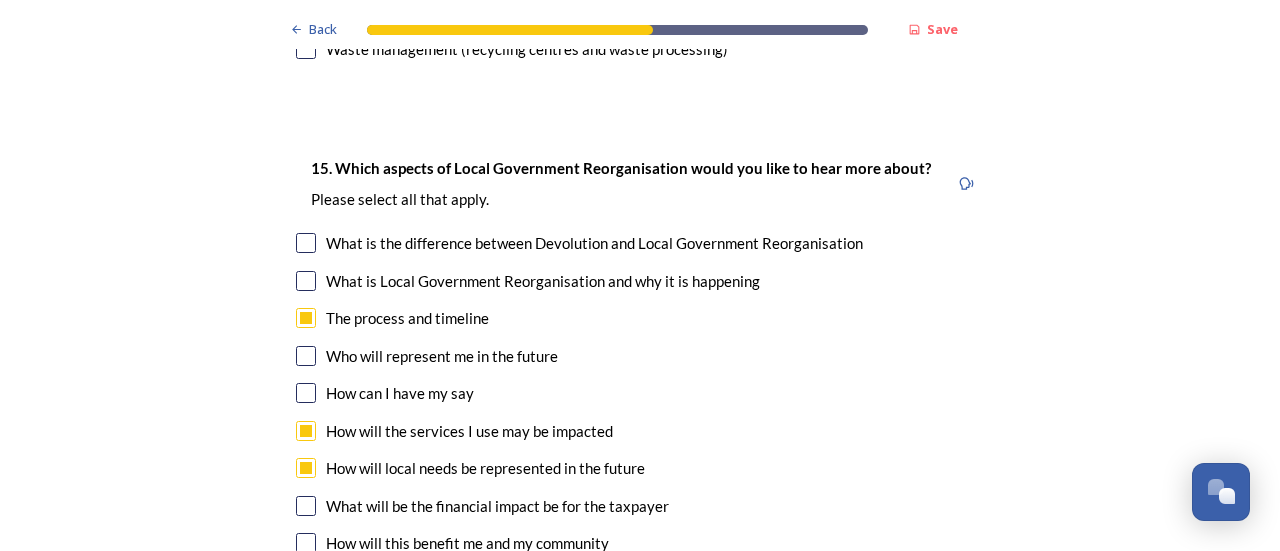 checkbox on "true" 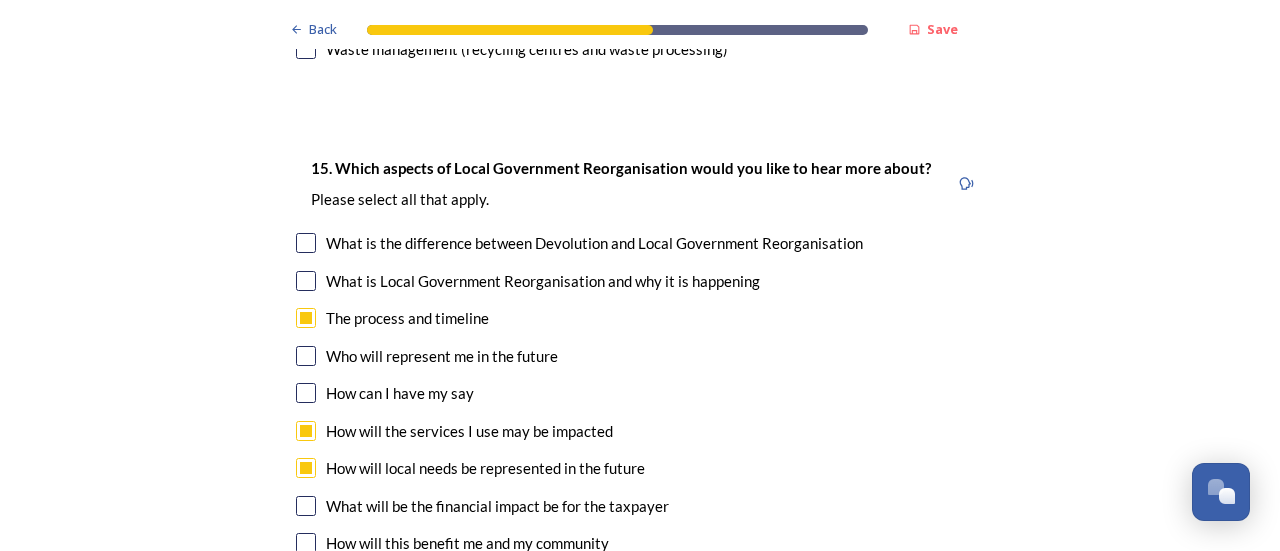 click at bounding box center (306, 506) 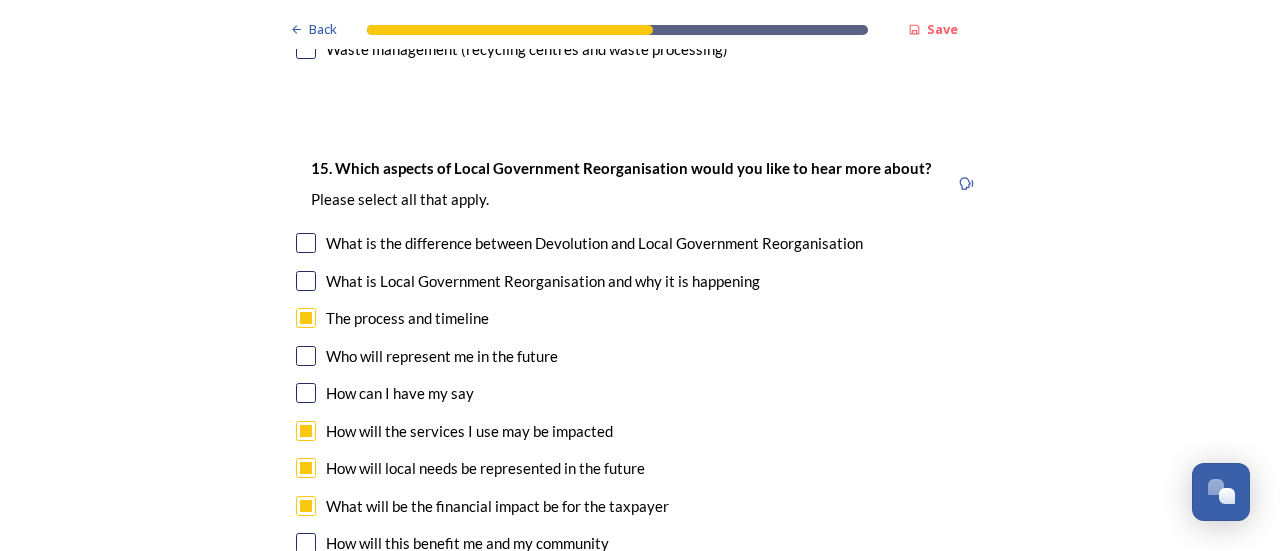 click at bounding box center [306, 543] 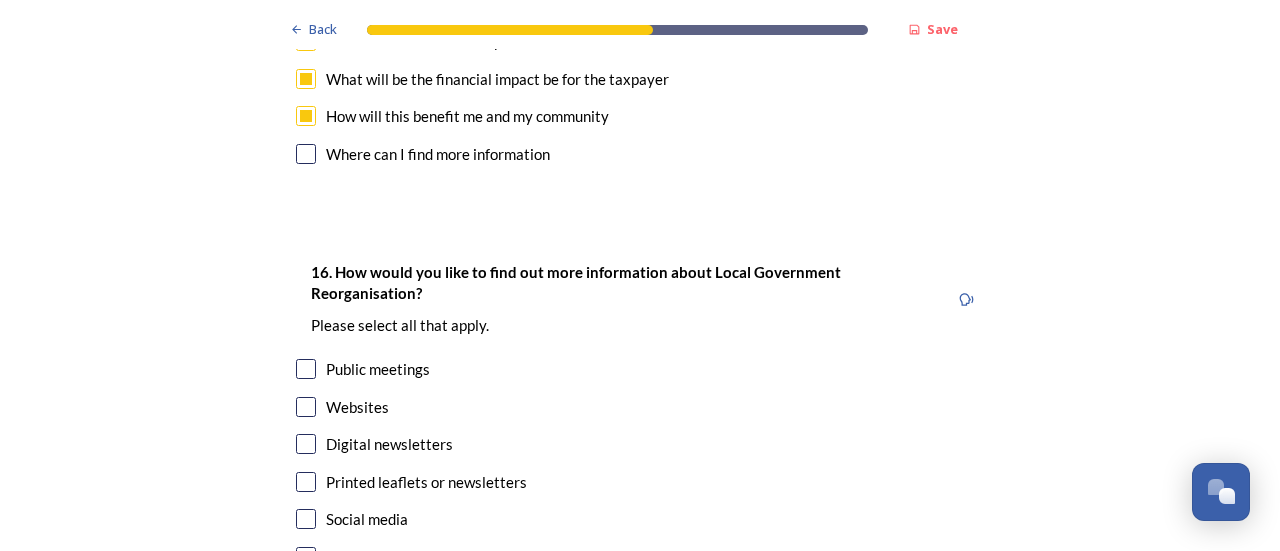 scroll, scrollTop: 6189, scrollLeft: 0, axis: vertical 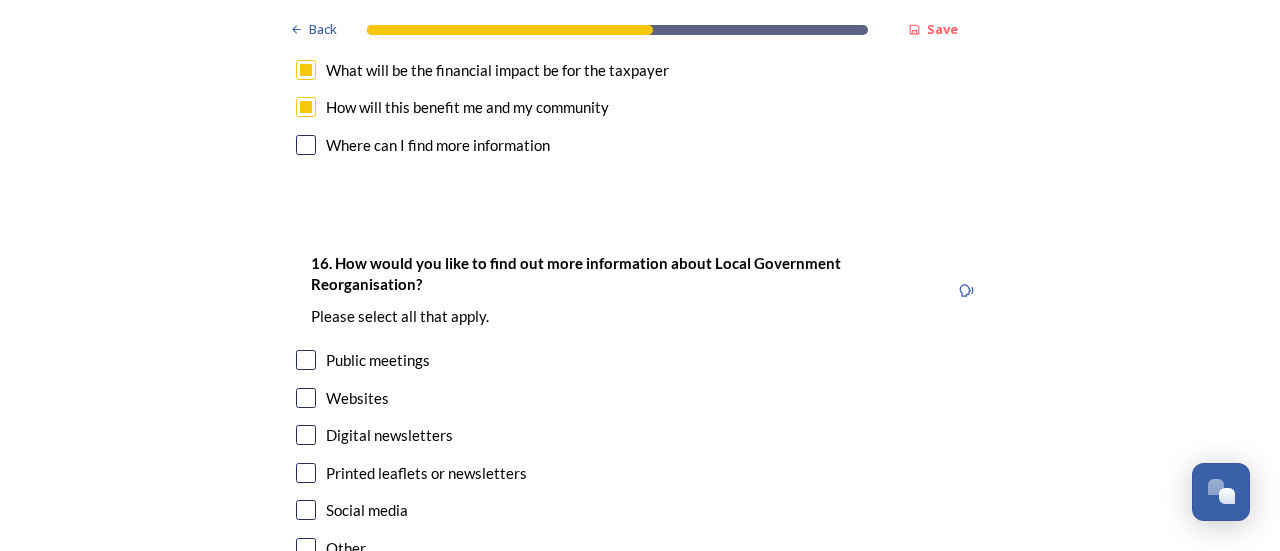 click at bounding box center [306, 360] 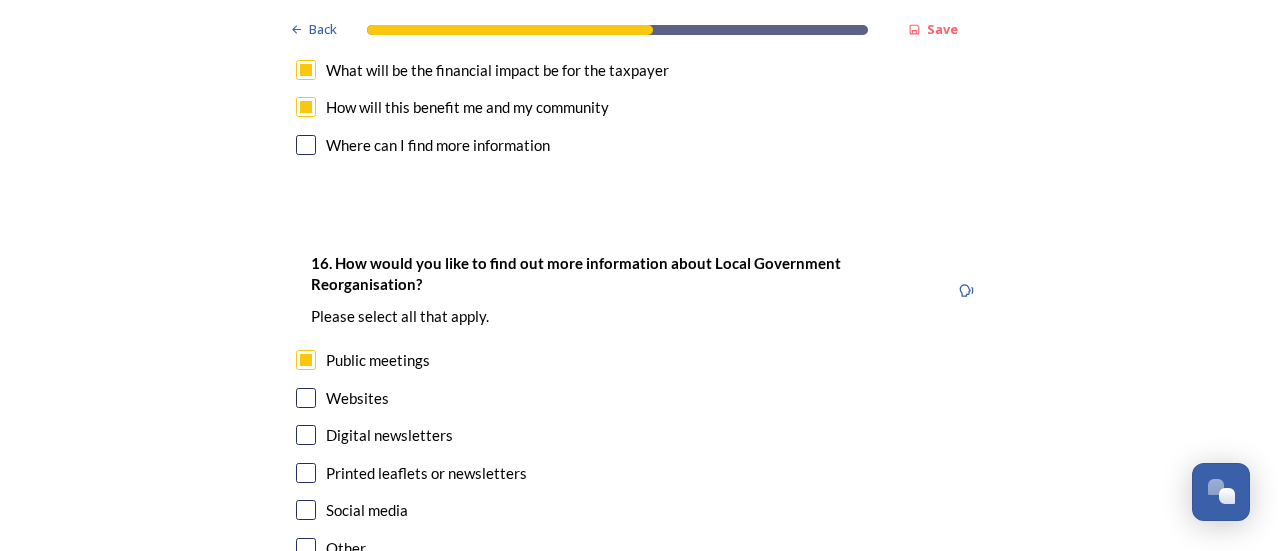 scroll, scrollTop: 6332, scrollLeft: 0, axis: vertical 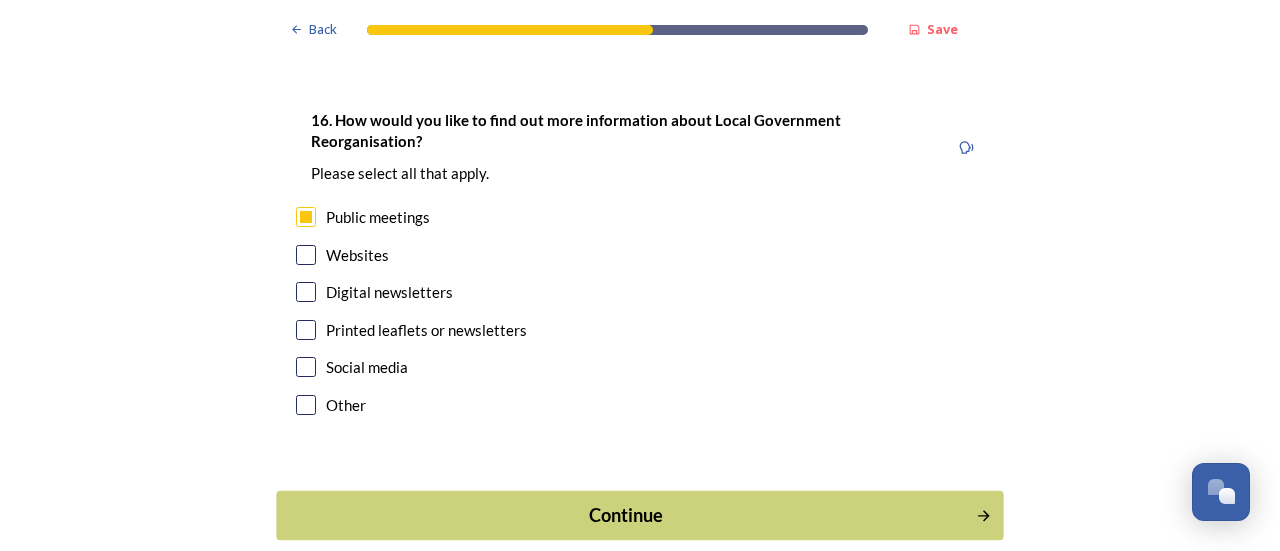 click on "Continue" at bounding box center (626, 515) 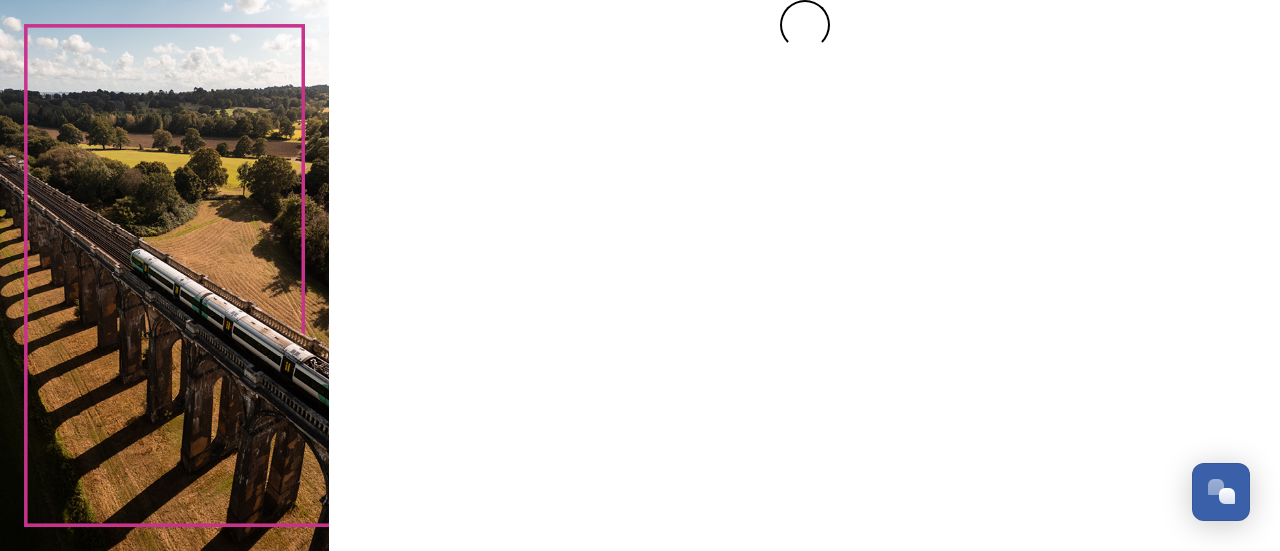 scroll, scrollTop: 0, scrollLeft: 0, axis: both 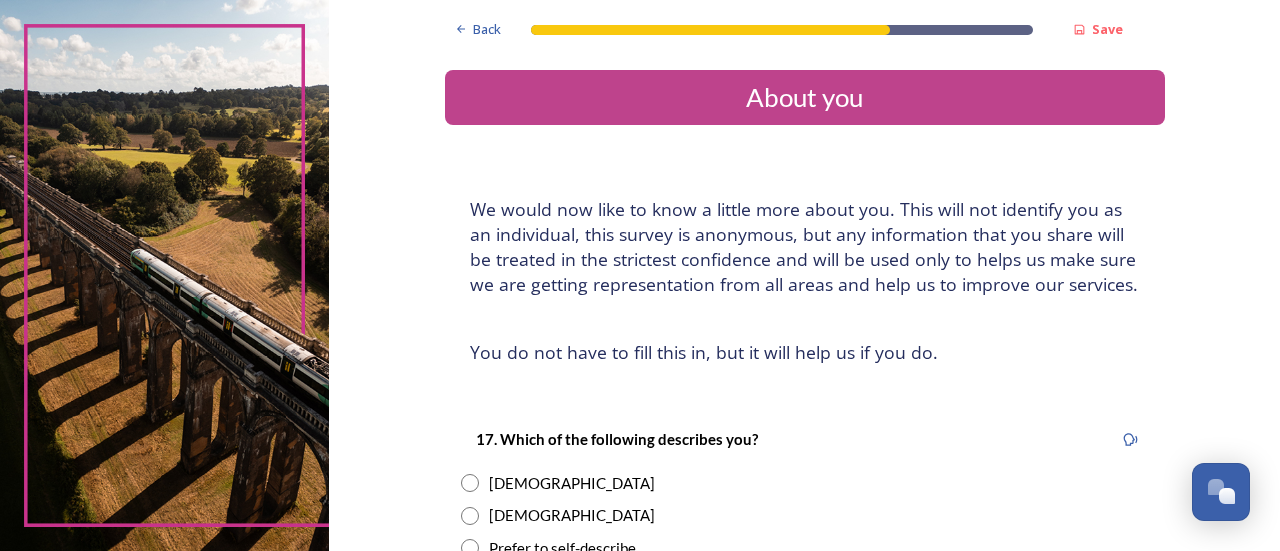click at bounding box center (470, 483) 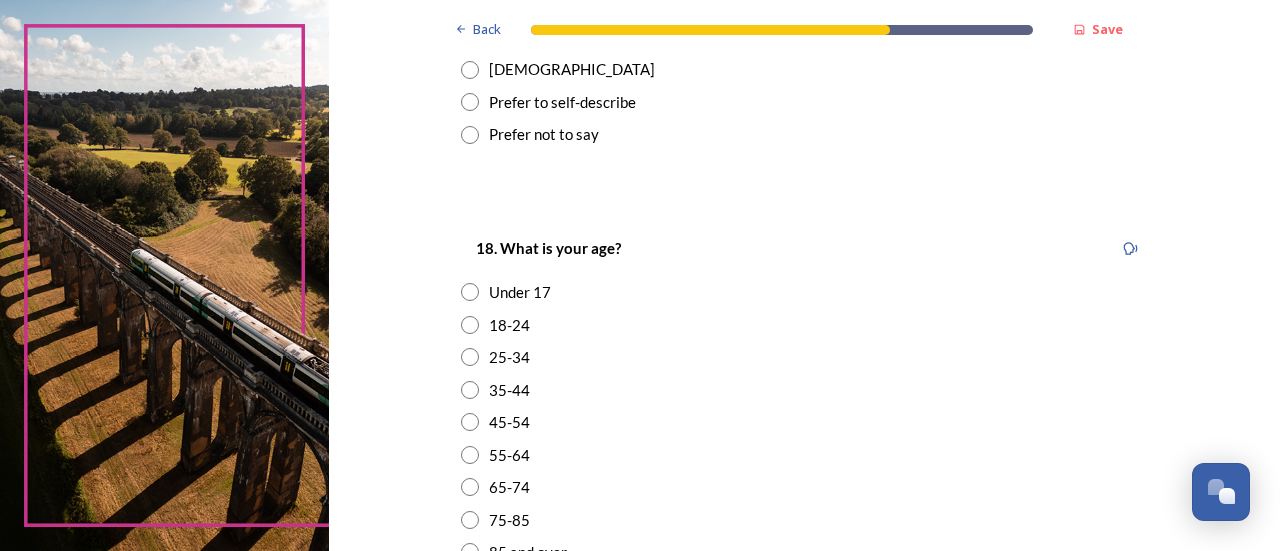 scroll, scrollTop: 448, scrollLeft: 0, axis: vertical 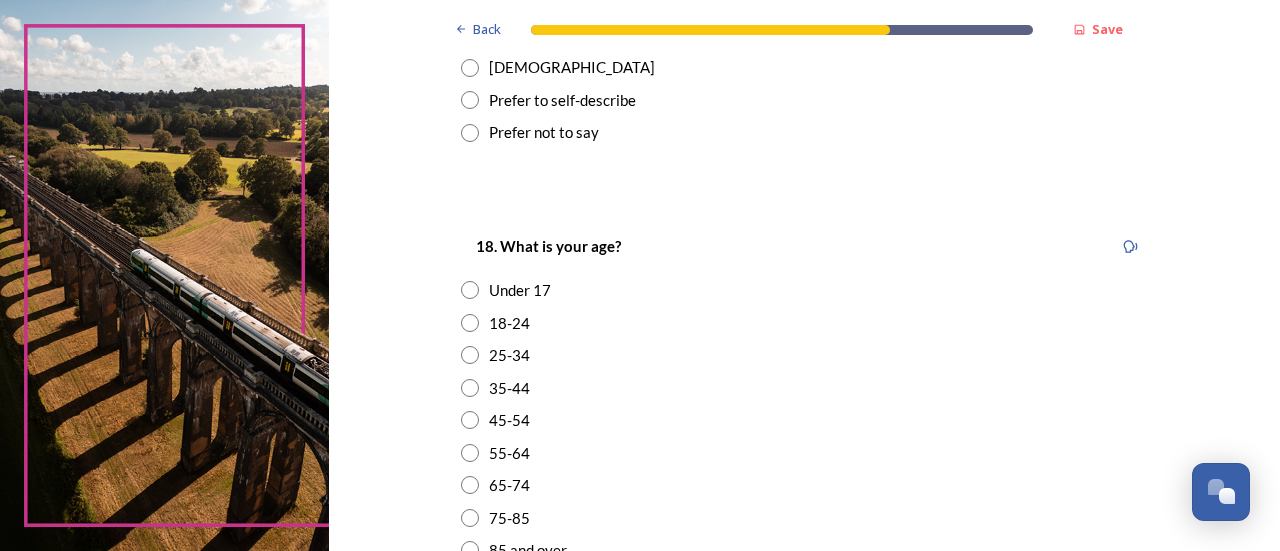 click at bounding box center [470, 485] 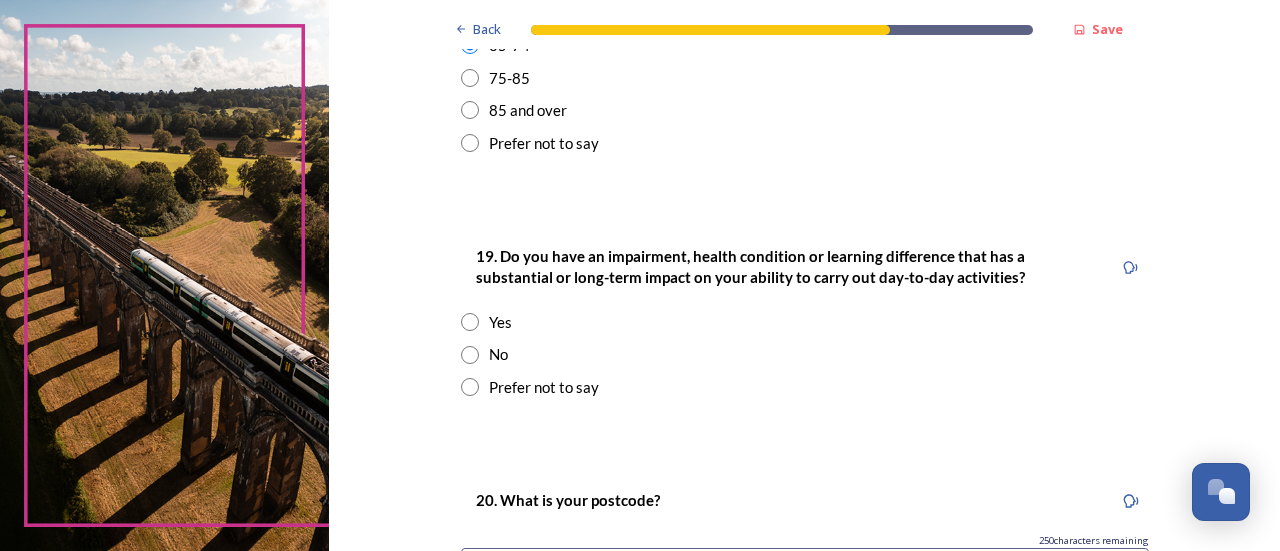 scroll, scrollTop: 895, scrollLeft: 0, axis: vertical 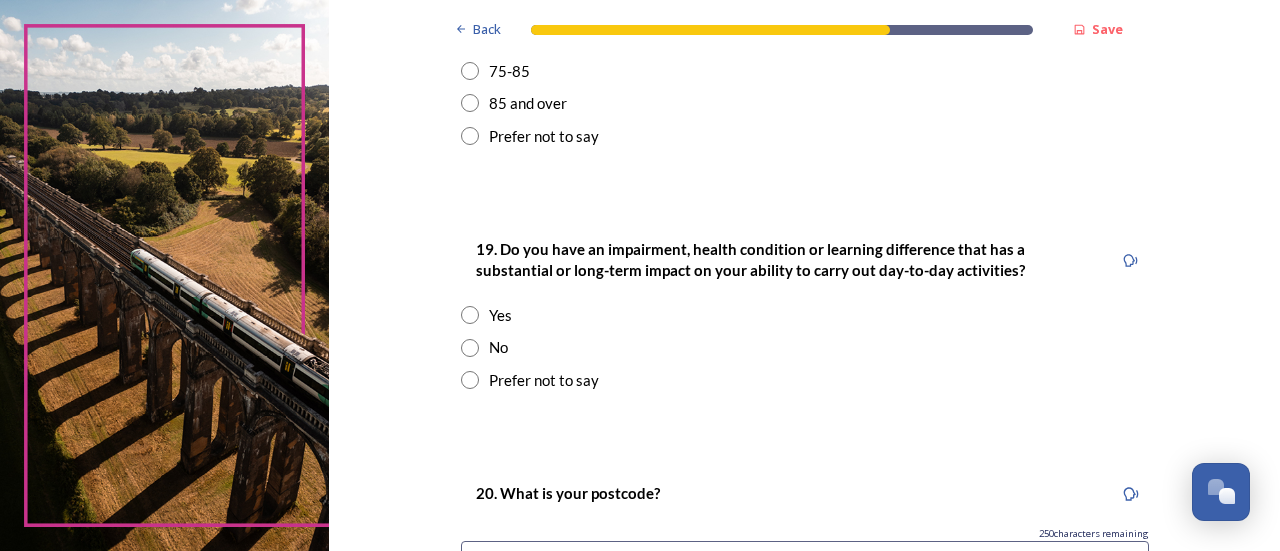 click at bounding box center [470, 348] 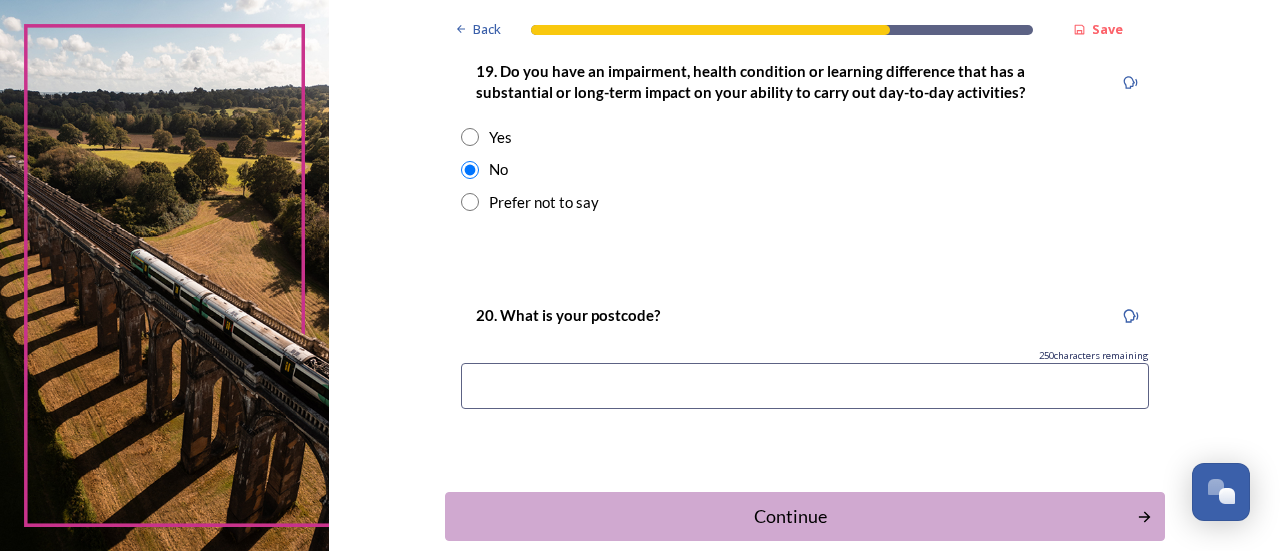 scroll, scrollTop: 1075, scrollLeft: 0, axis: vertical 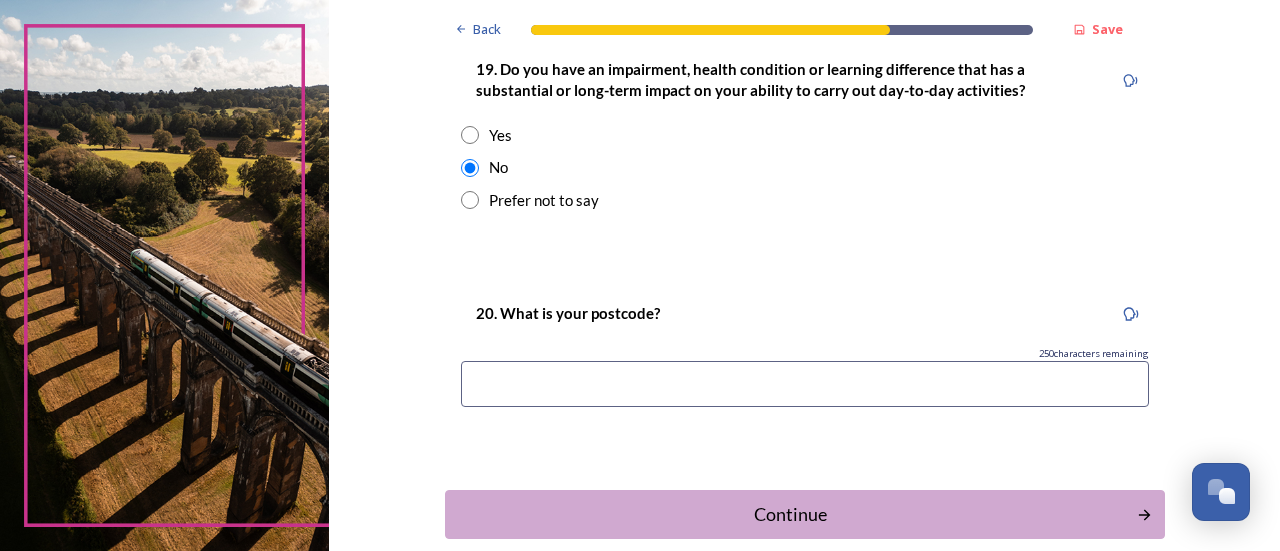 click at bounding box center (805, 384) 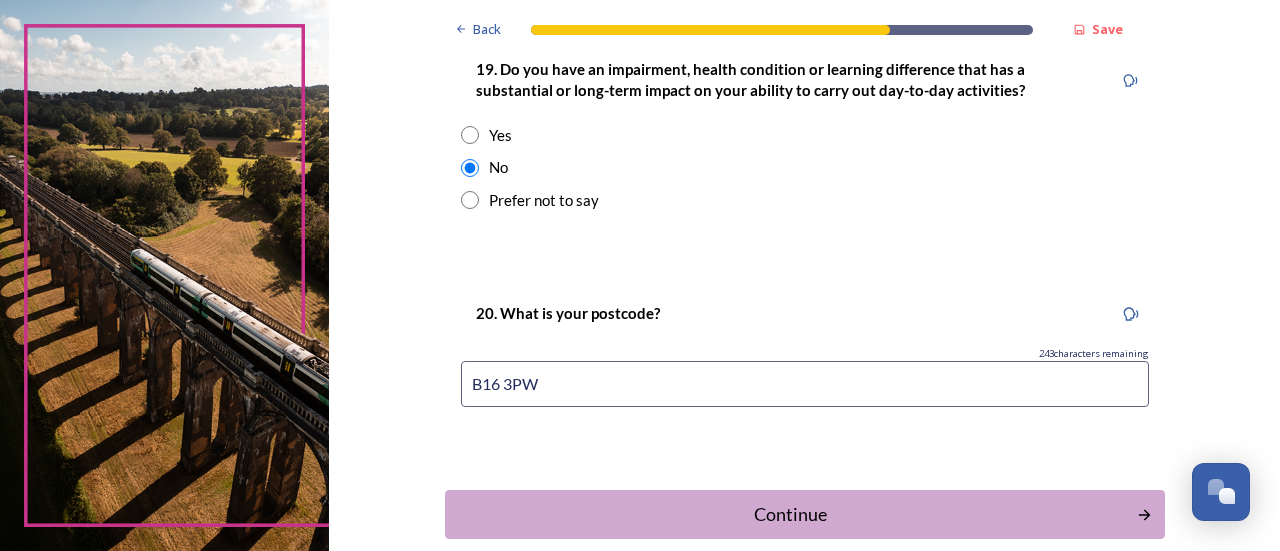 drag, startPoint x: 1077, startPoint y: 497, endPoint x: 470, endPoint y: 377, distance: 618.7479 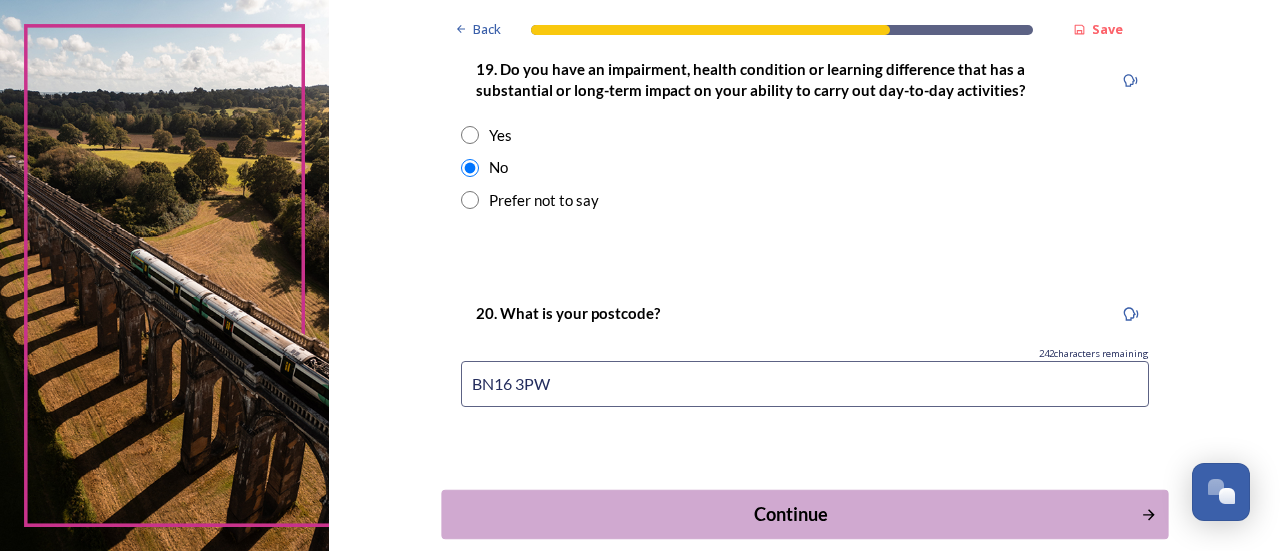 type on "BN16 3PW" 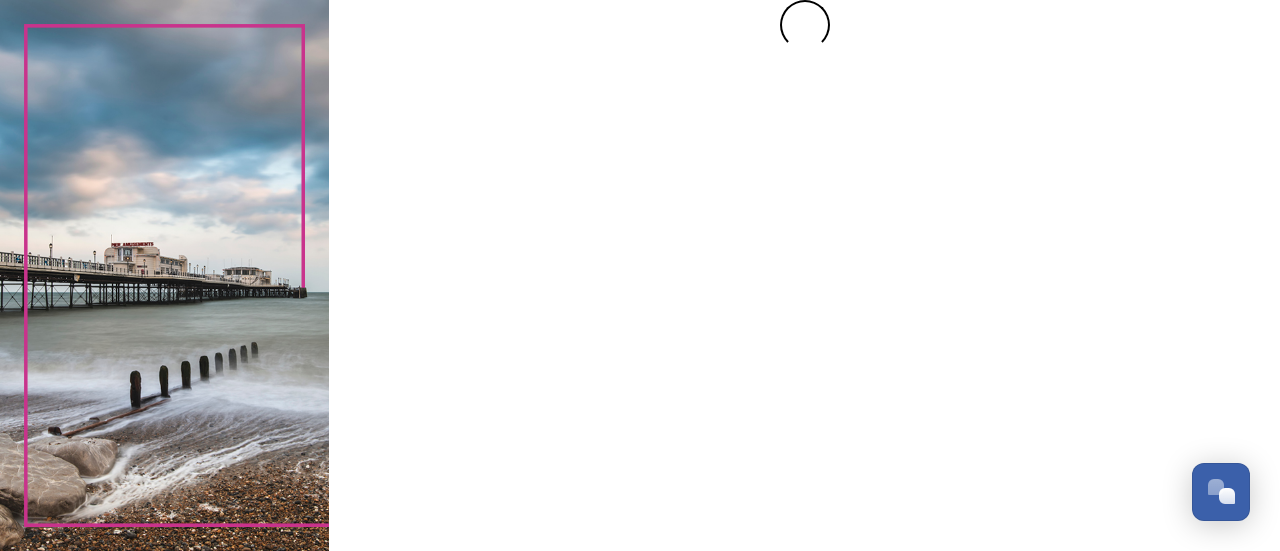 scroll, scrollTop: 0, scrollLeft: 0, axis: both 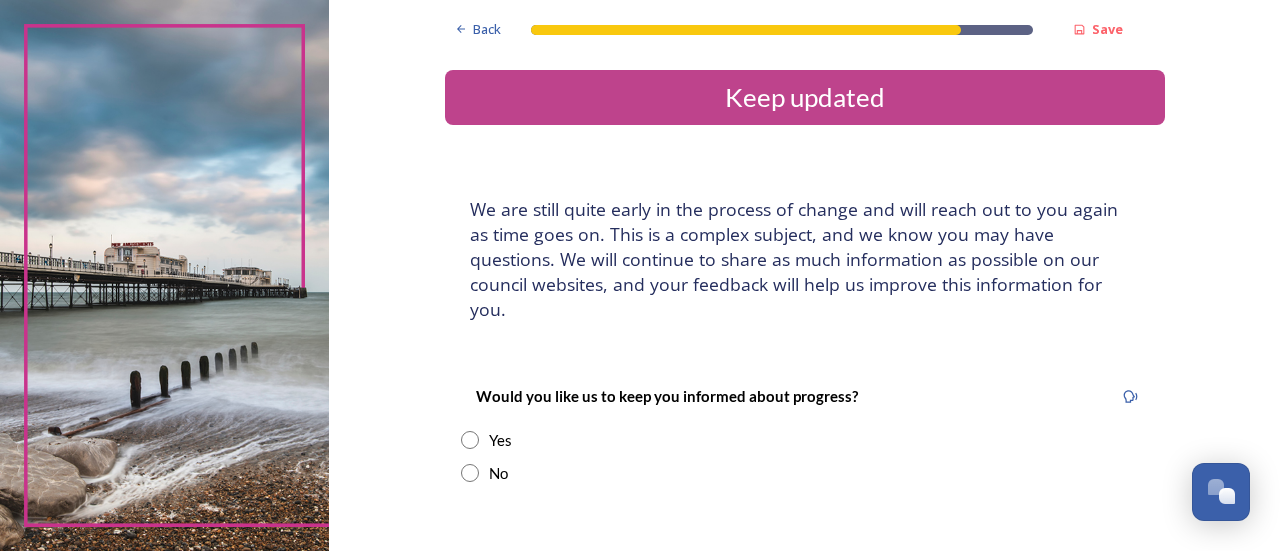click at bounding box center [470, 440] 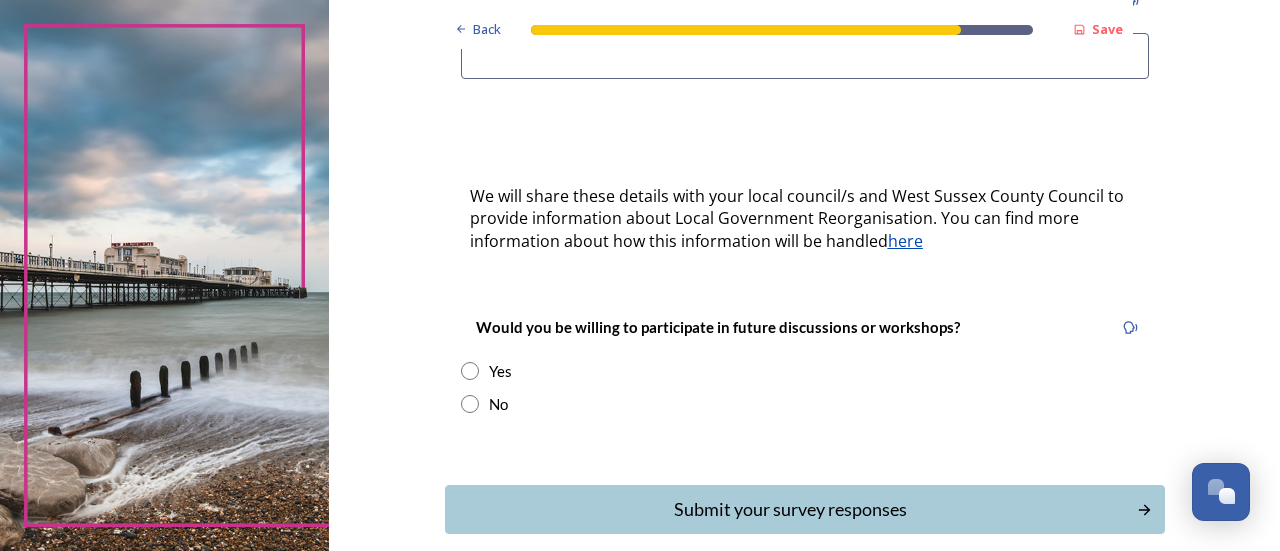 scroll, scrollTop: 587, scrollLeft: 0, axis: vertical 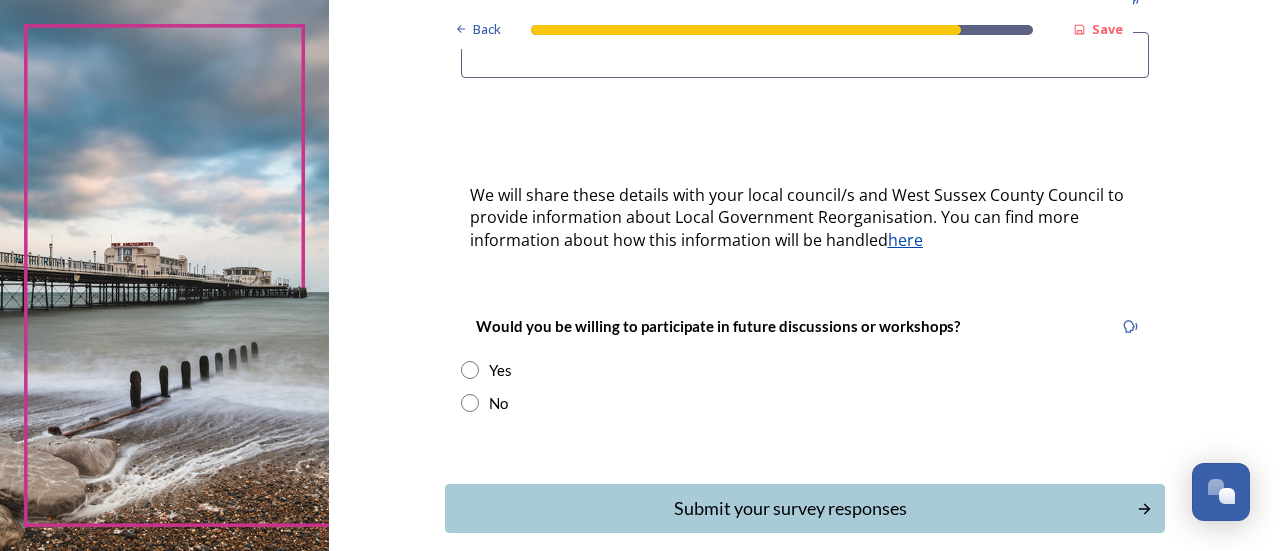 click at bounding box center (470, 403) 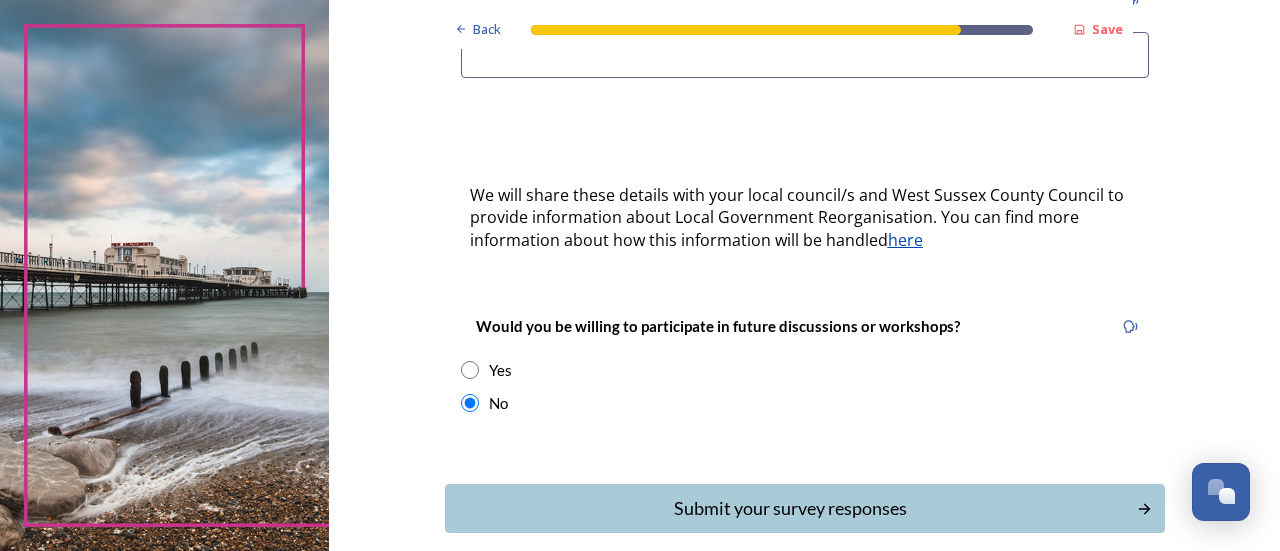 click at bounding box center (470, 403) 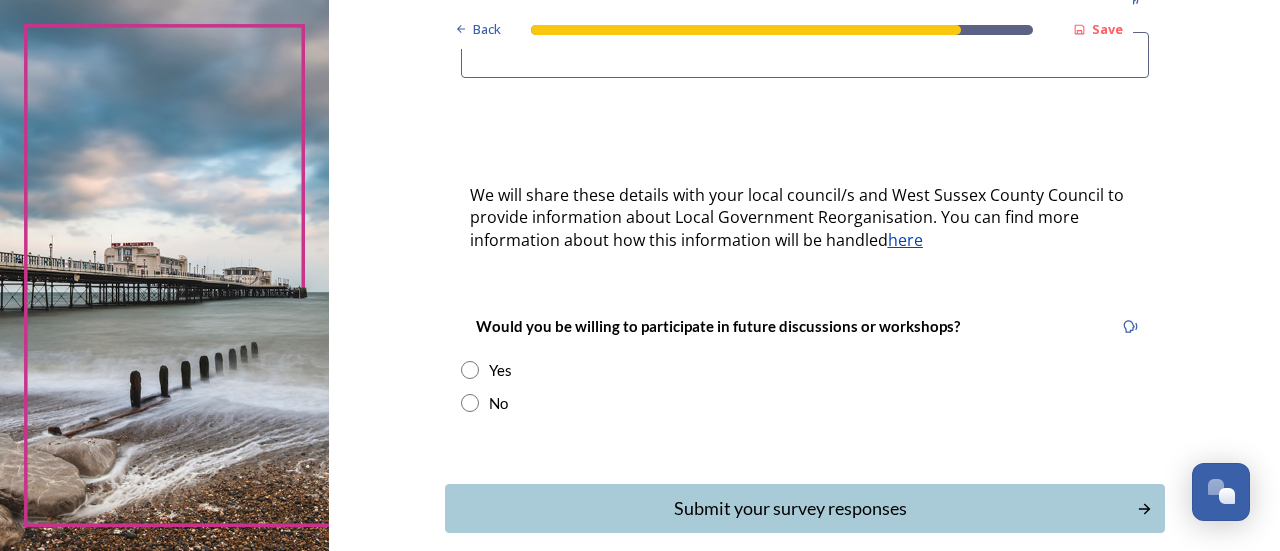 click at bounding box center [470, 370] 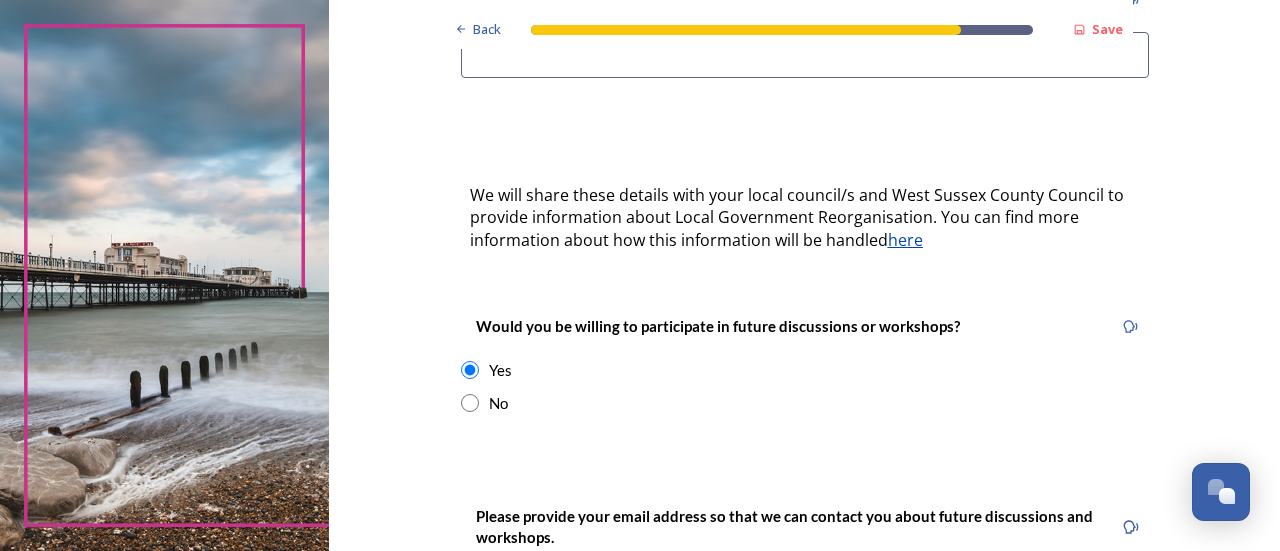 click at bounding box center (470, 370) 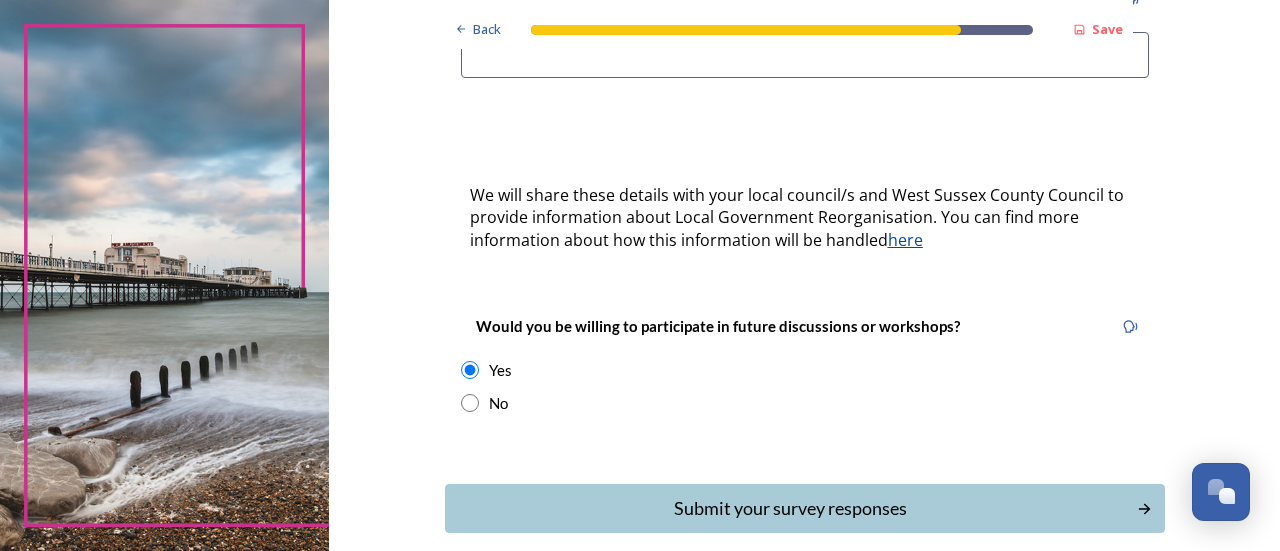 radio on "false" 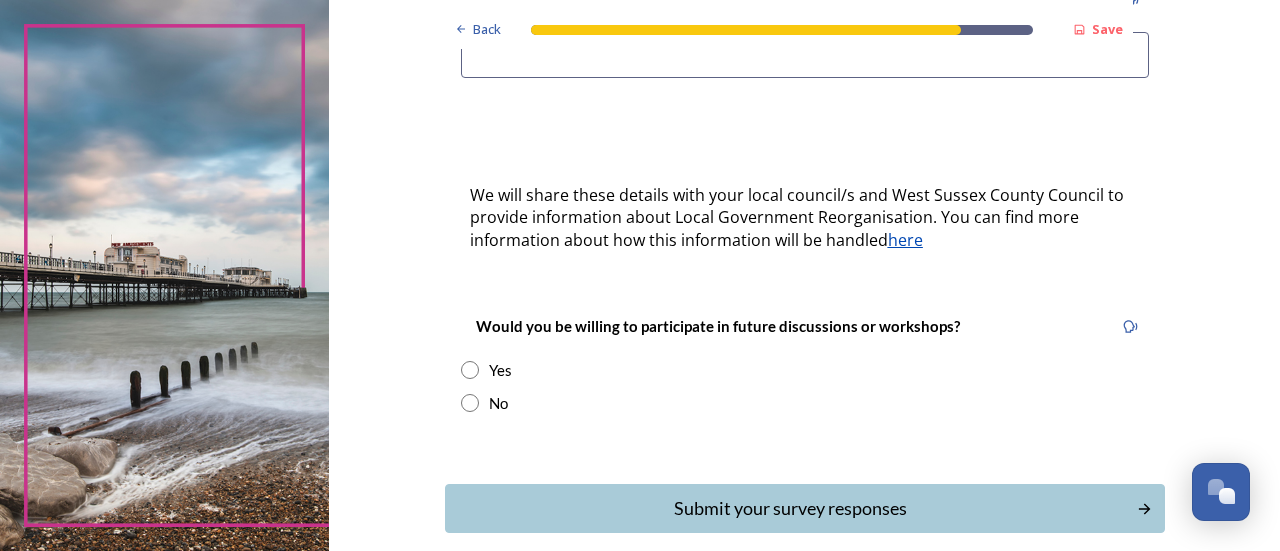 scroll, scrollTop: 105, scrollLeft: 0, axis: vertical 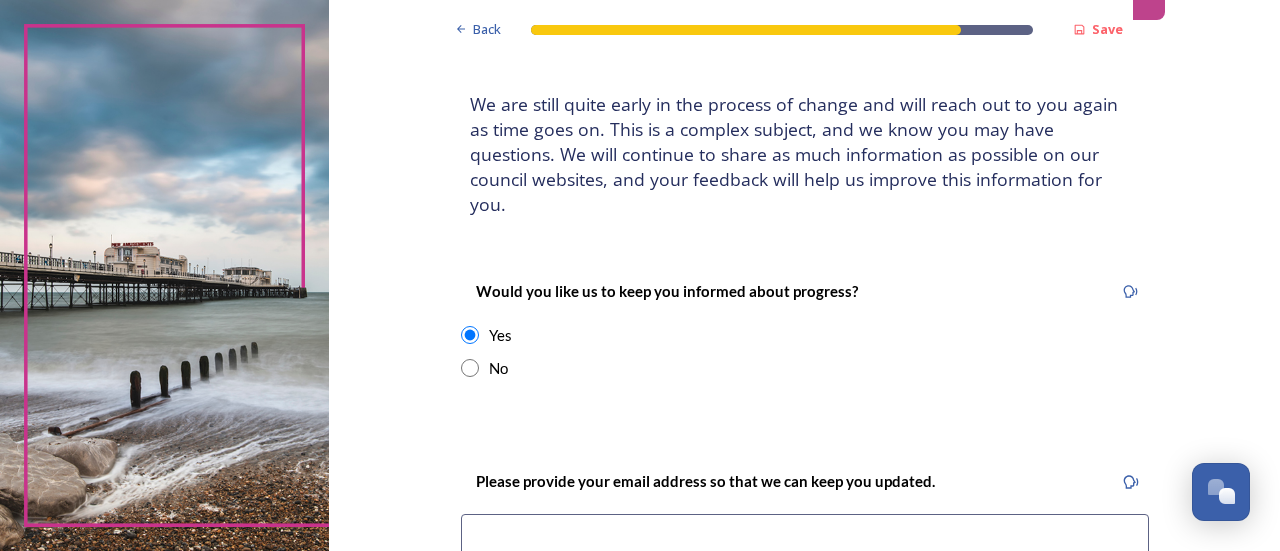 click at bounding box center [470, 368] 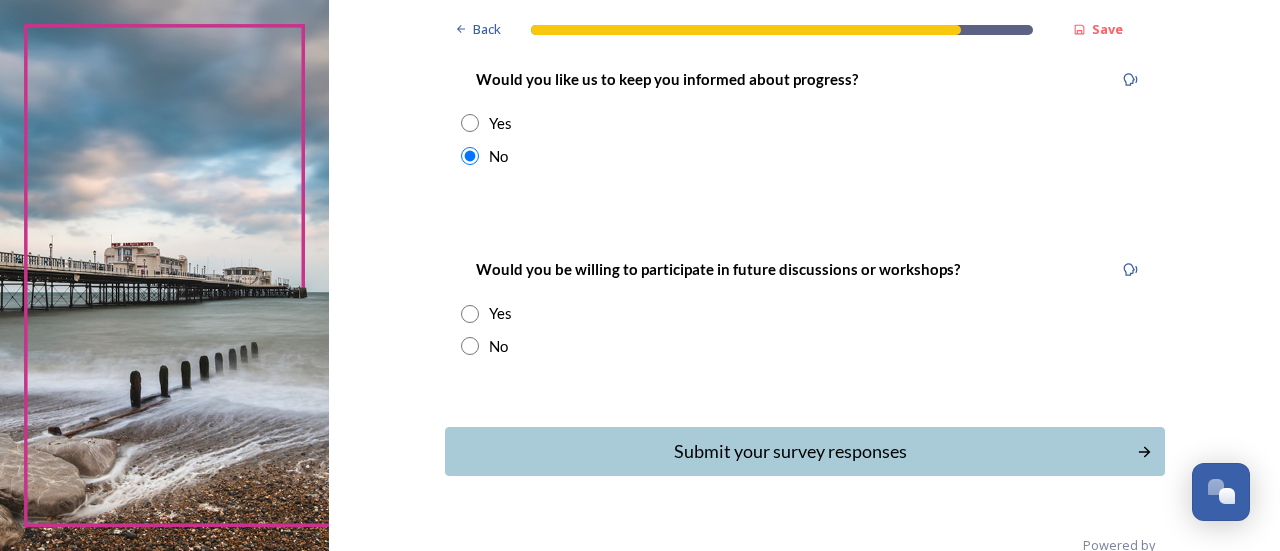 scroll, scrollTop: 320, scrollLeft: 0, axis: vertical 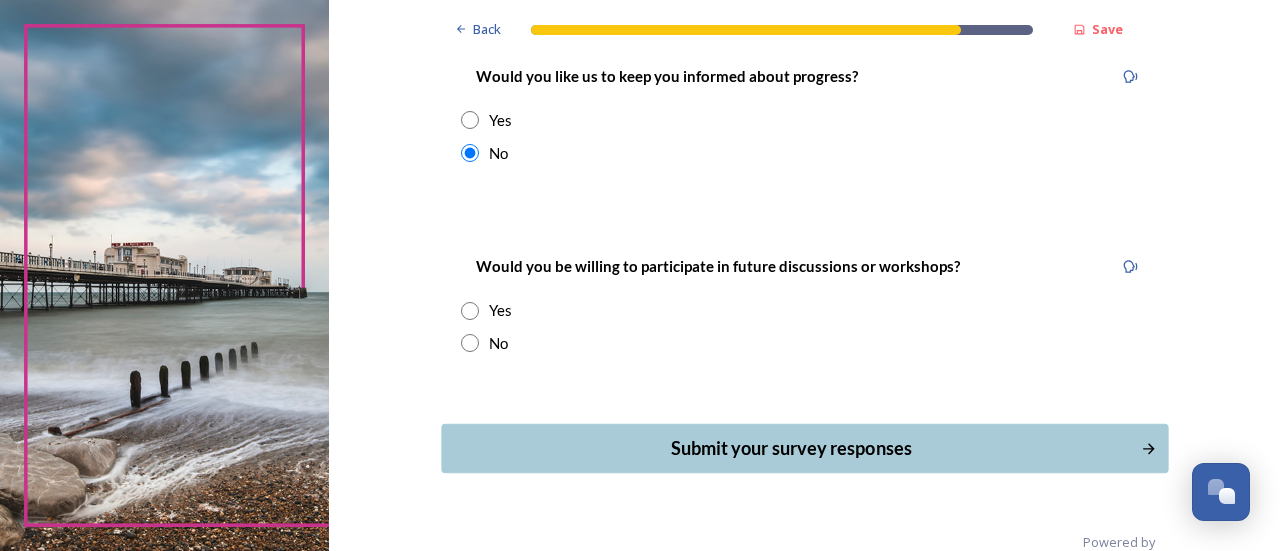 click on "Submit your survey responses" at bounding box center [790, 448] 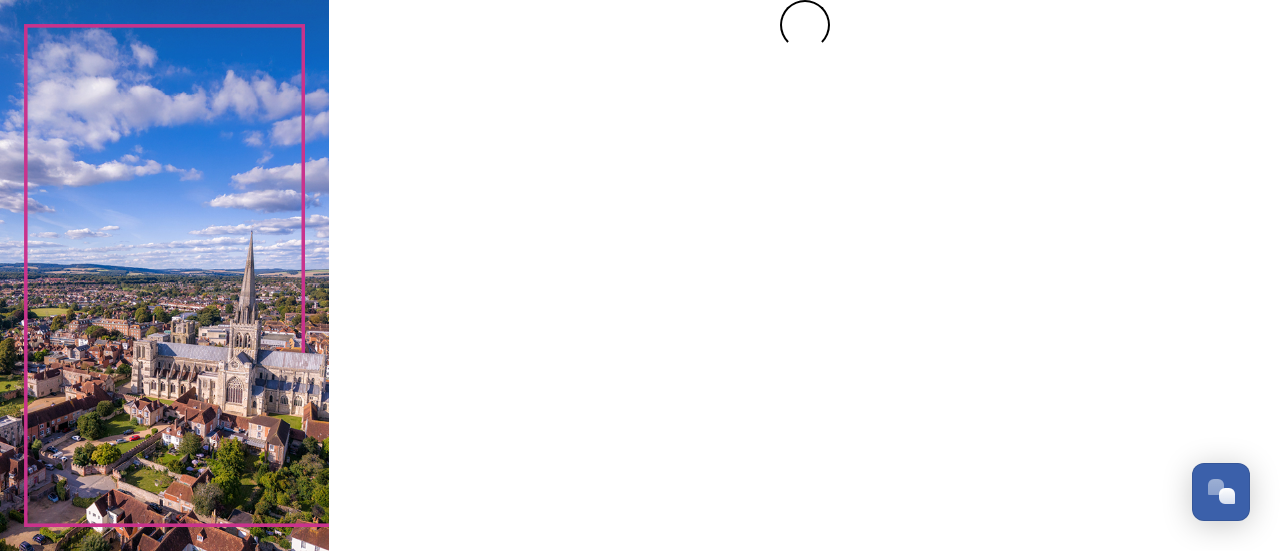 scroll, scrollTop: 0, scrollLeft: 0, axis: both 